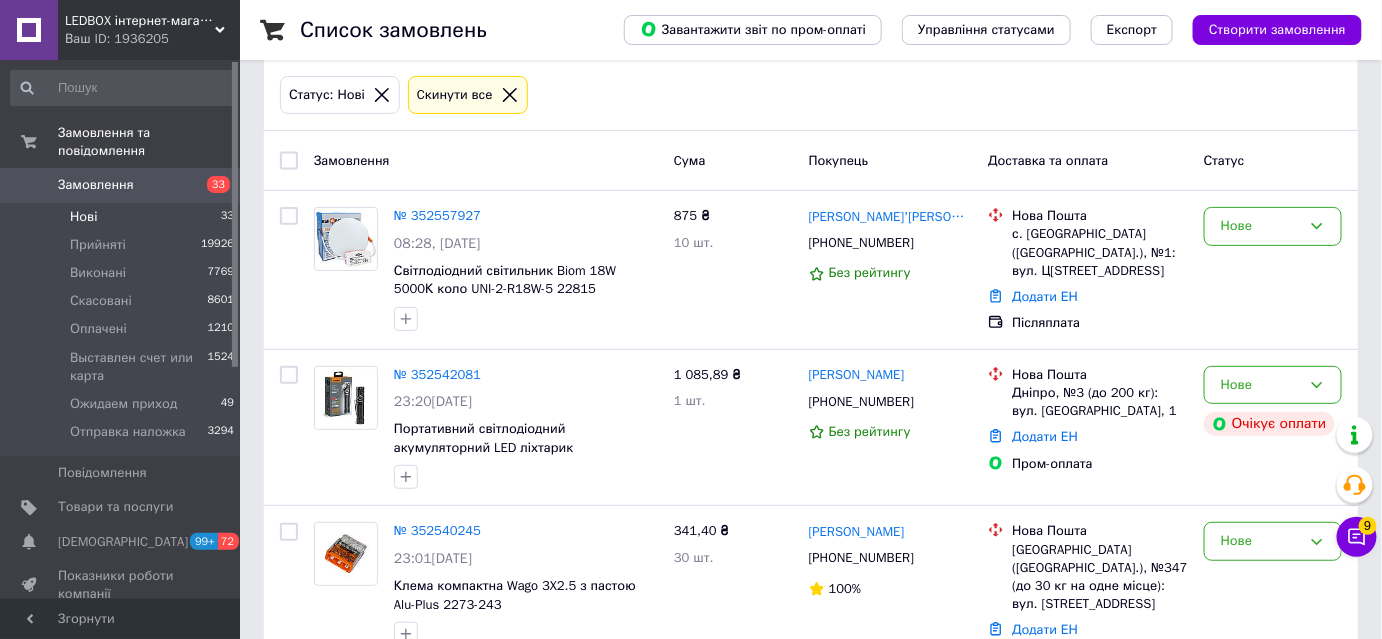 scroll, scrollTop: 90, scrollLeft: 0, axis: vertical 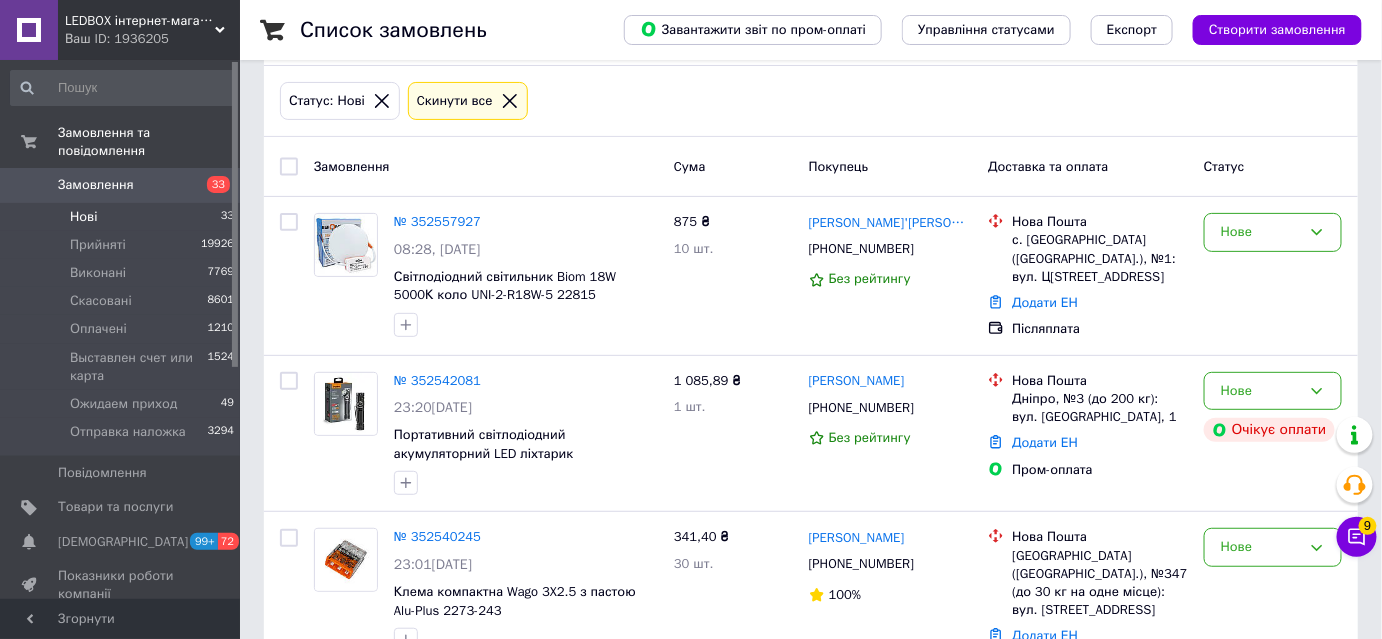 click 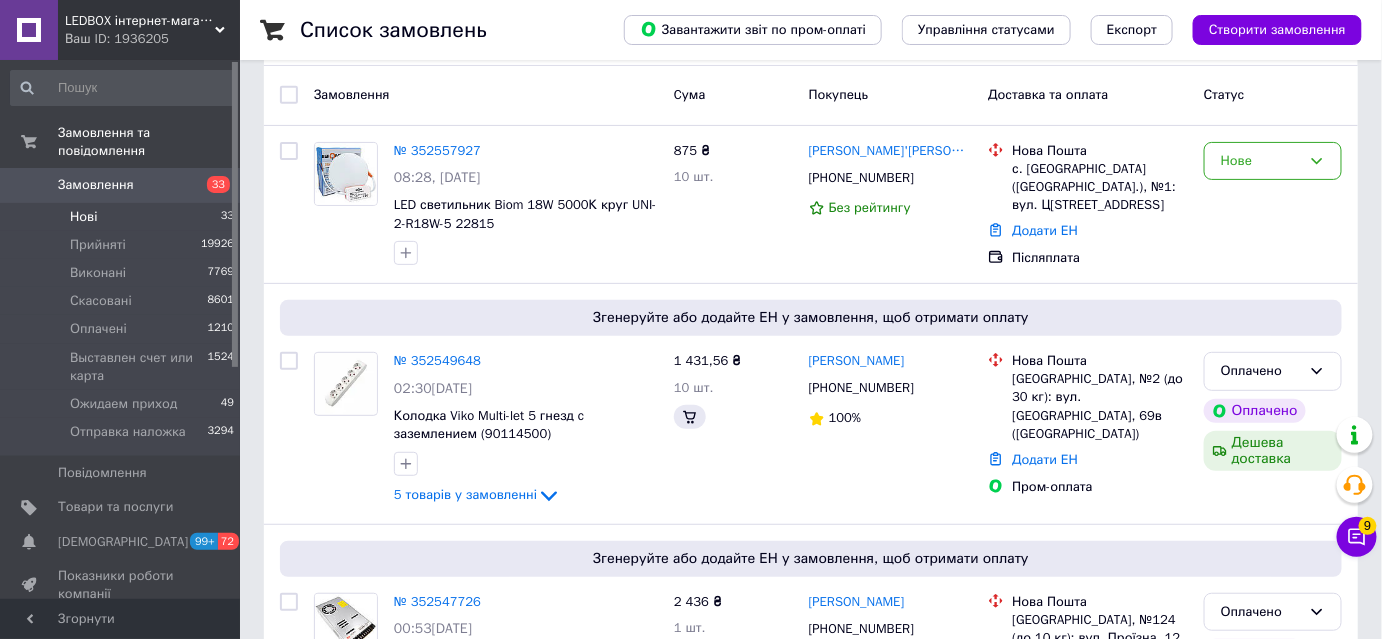 scroll, scrollTop: 0, scrollLeft: 0, axis: both 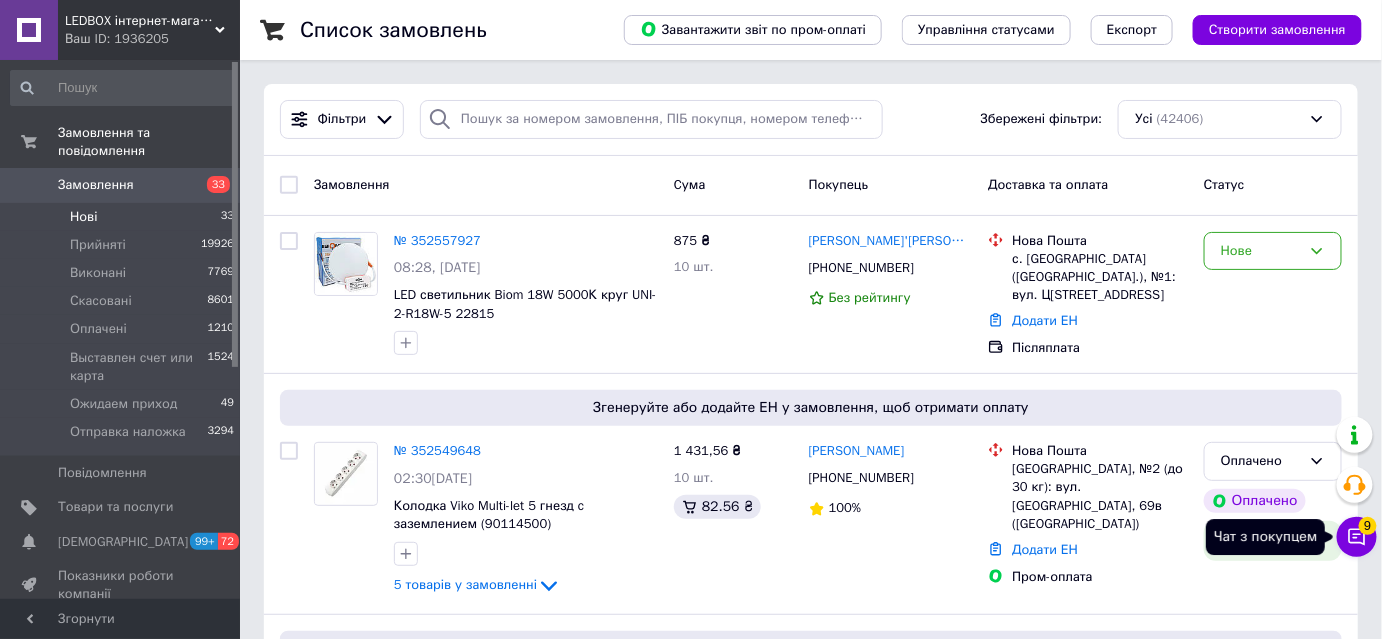 click on "9" at bounding box center (1368, 526) 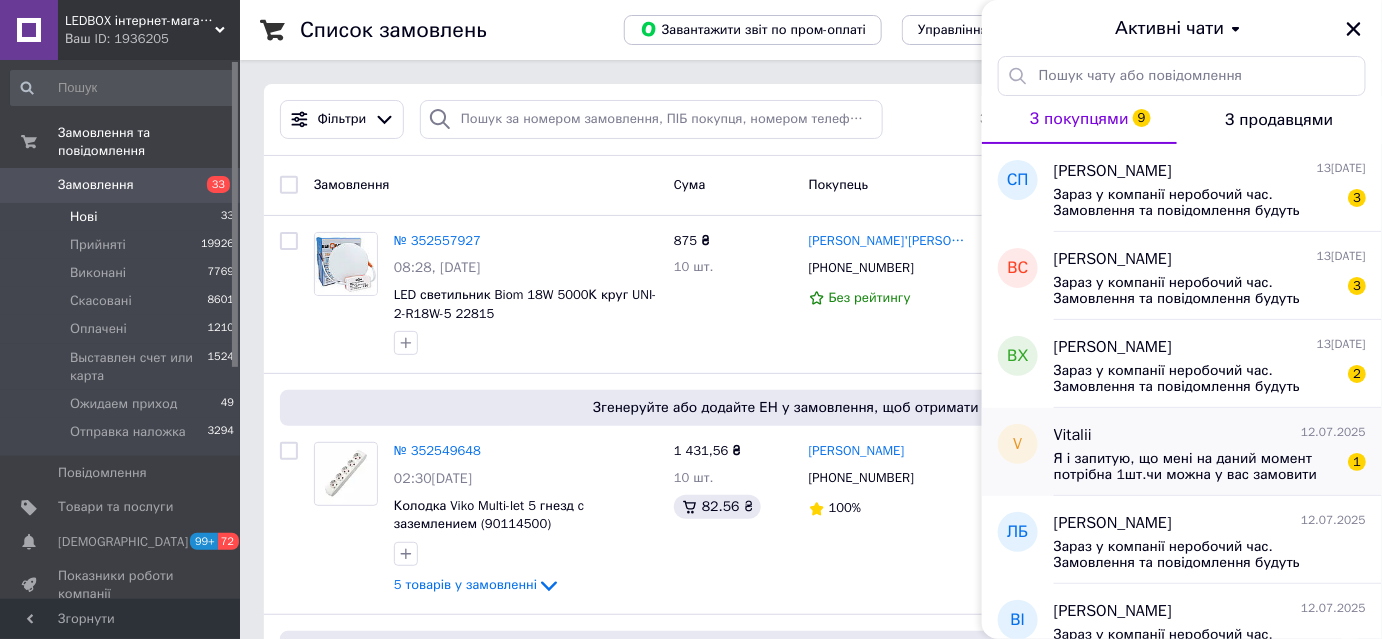 click on "Я і запитую, що мені на даний момент потрібна 1шт.чи можна у вас замовити 1шт чи є обмеження і є сума мінімального замовлення... 1" at bounding box center (1210, 465) 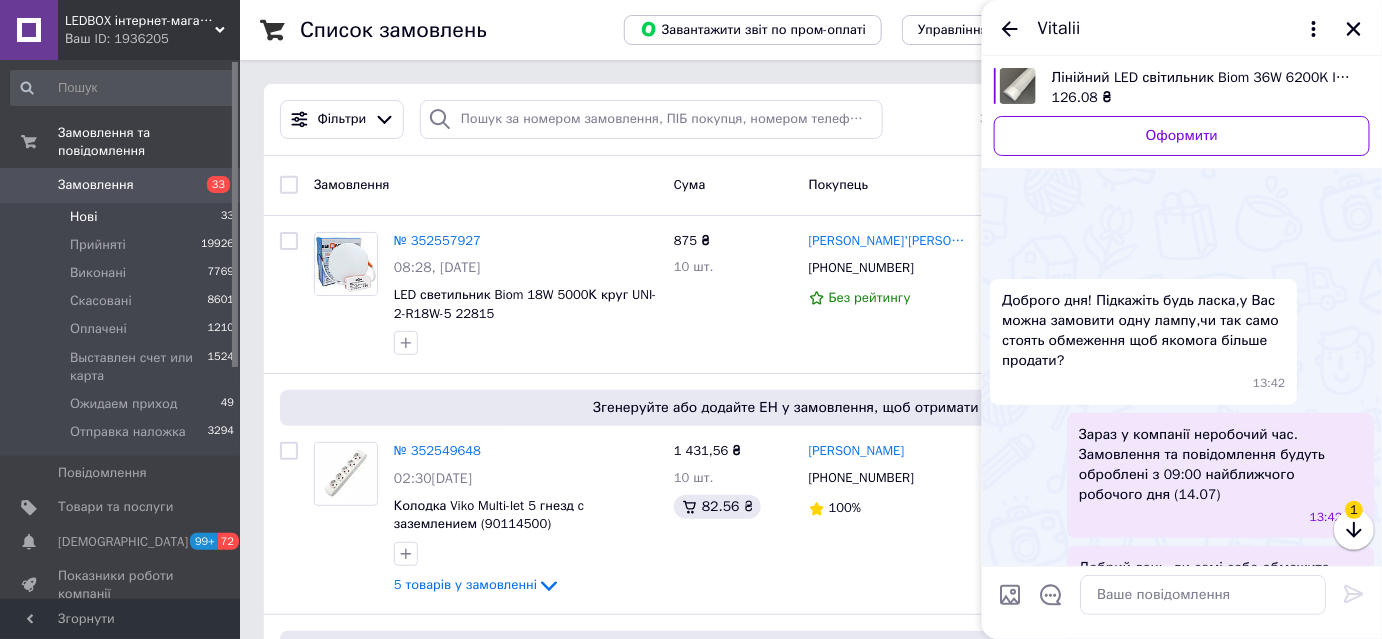 scroll, scrollTop: 321, scrollLeft: 0, axis: vertical 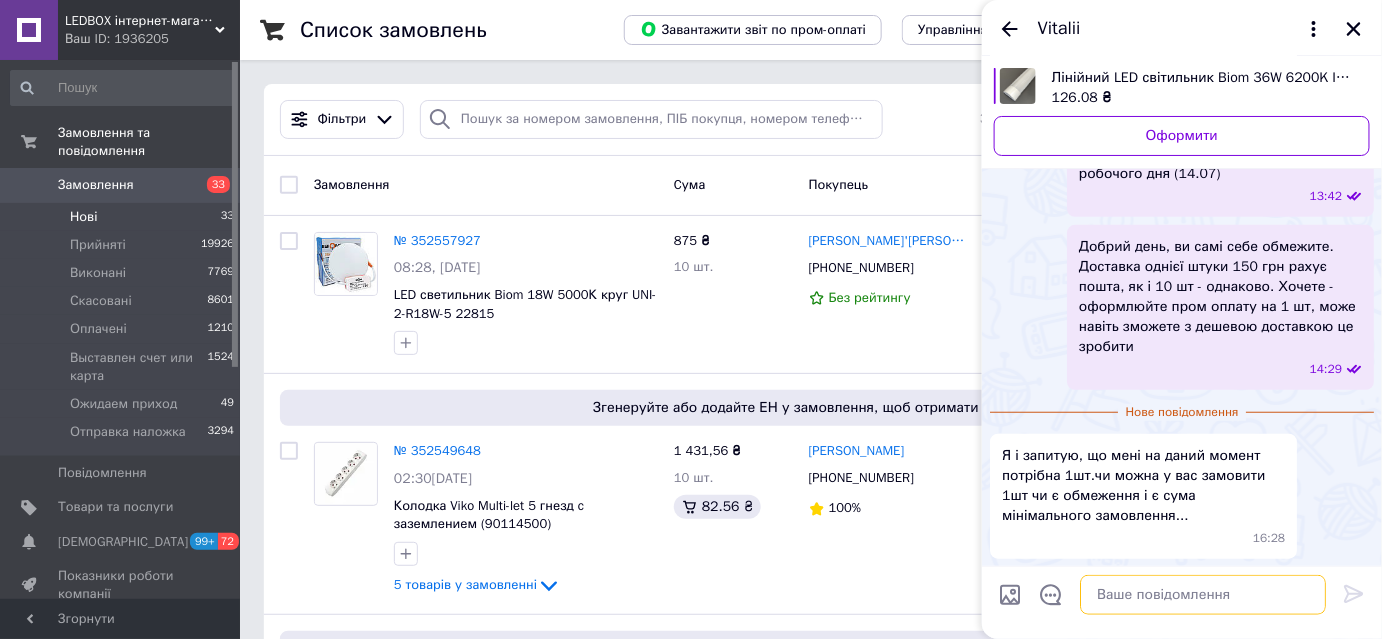click at bounding box center [1203, 595] 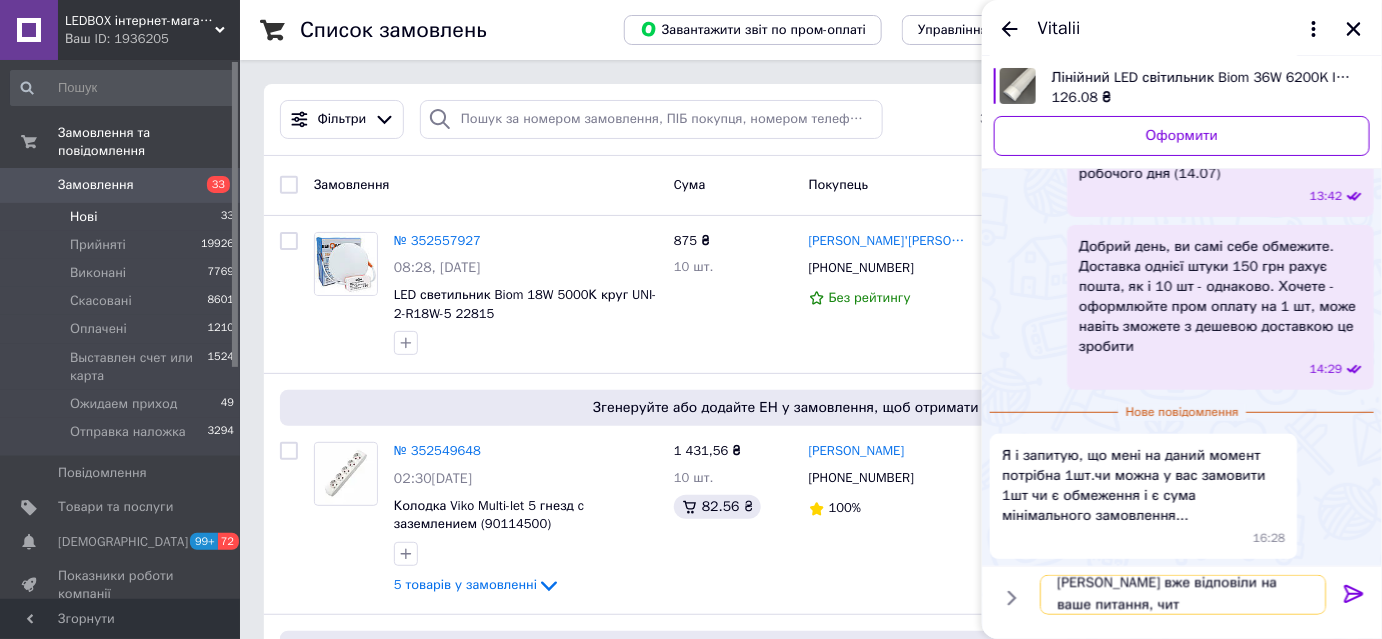 scroll, scrollTop: 1, scrollLeft: 0, axis: vertical 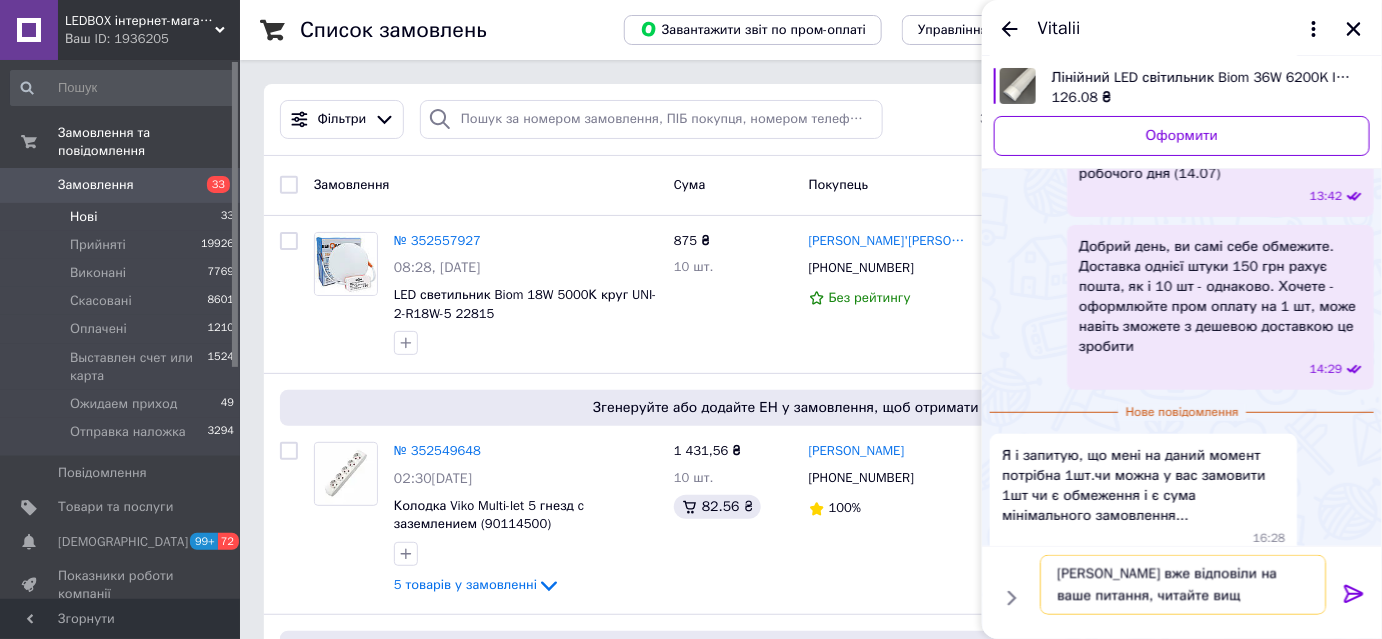 type on "[PERSON_NAME] вже відповіли на ваше питання, читайте вище" 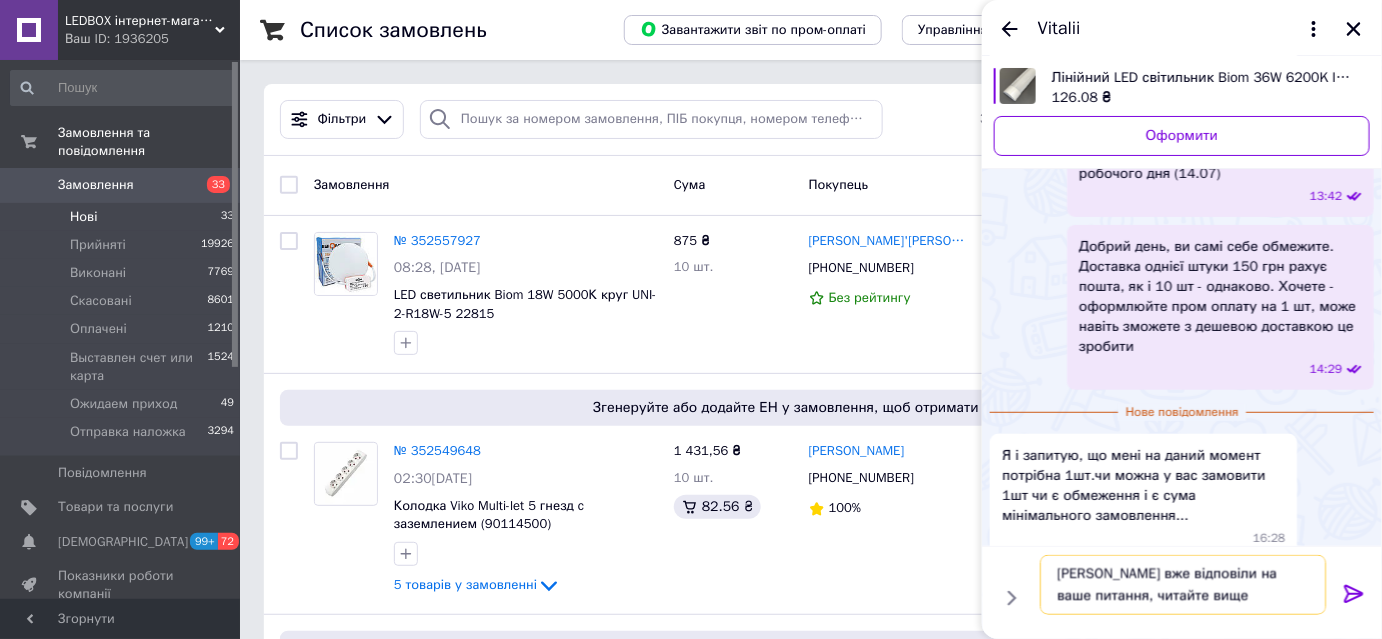 type 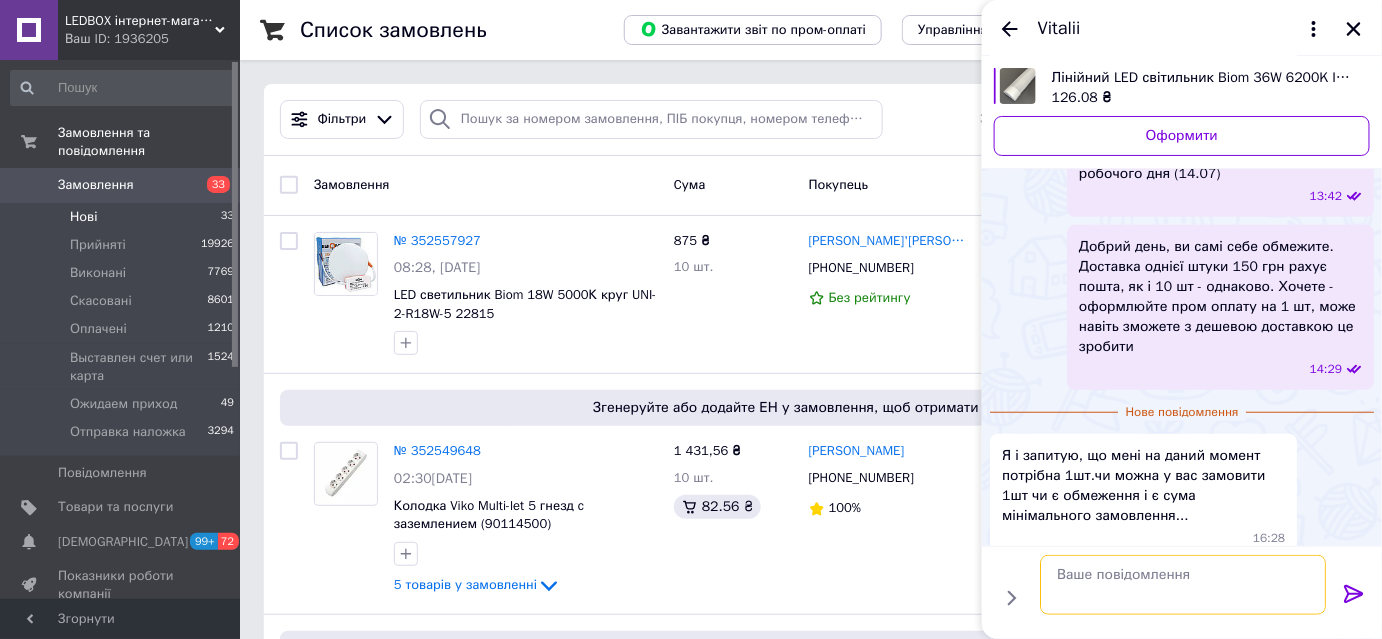 scroll, scrollTop: 0, scrollLeft: 0, axis: both 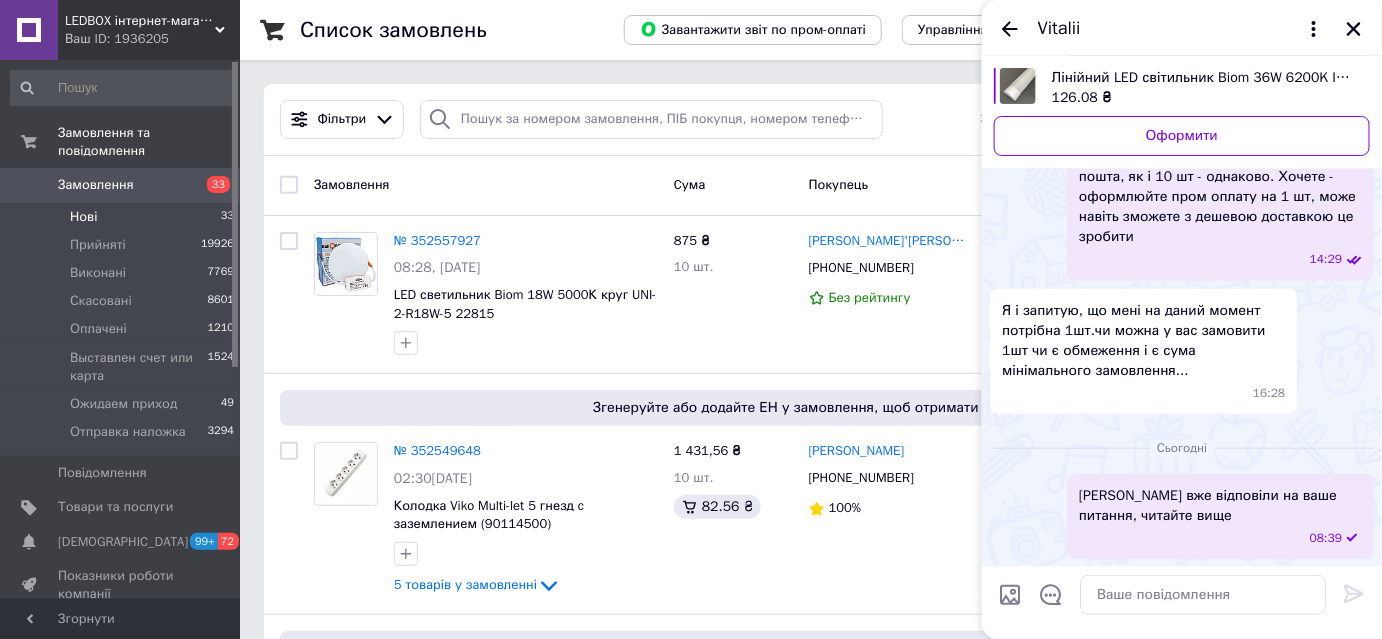 click on "Vitalii" at bounding box center [1182, 28] 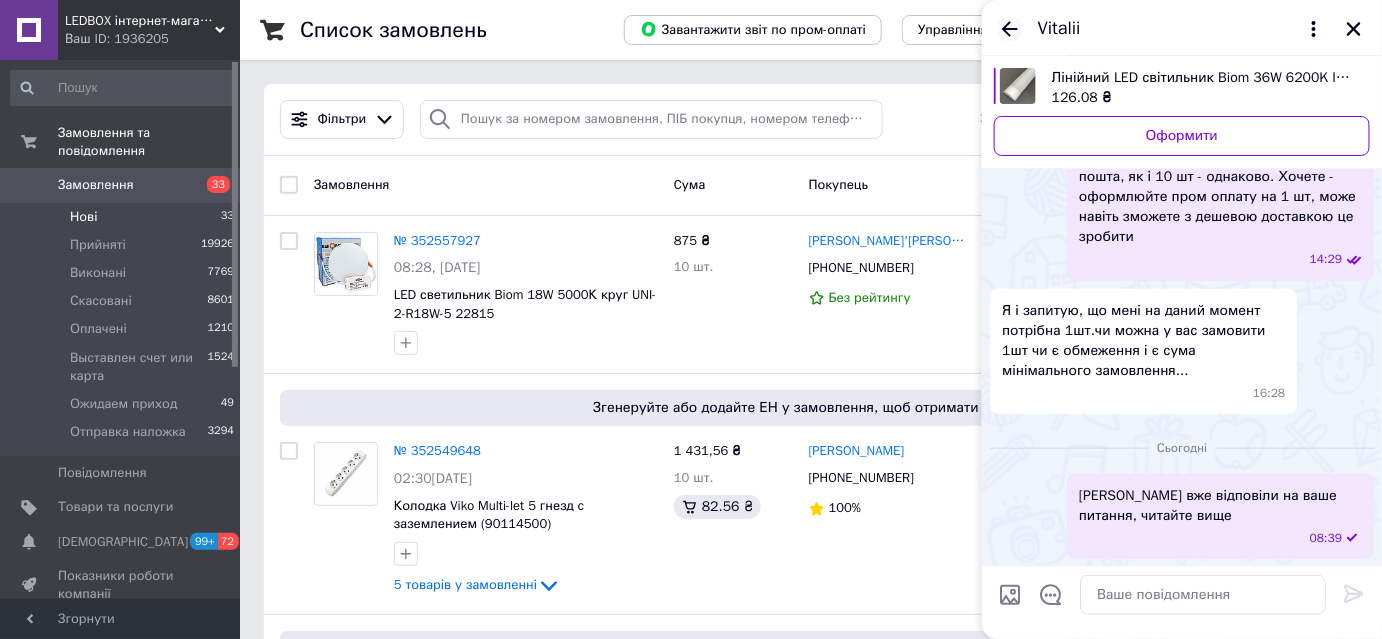 click 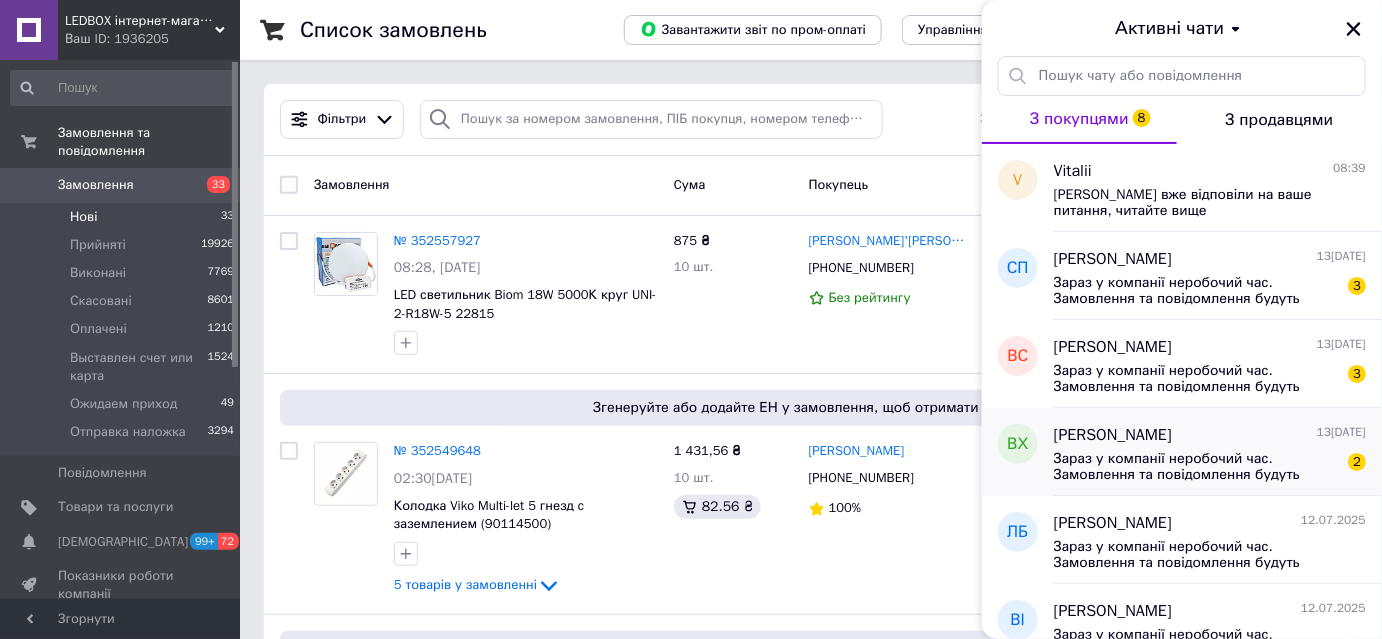 click on "Зараз у компанії неробочий час. Замовлення та повідомлення будуть оброблені з 09:00 найближчого робочого дня (завтра, 14.07) 2" at bounding box center (1210, 465) 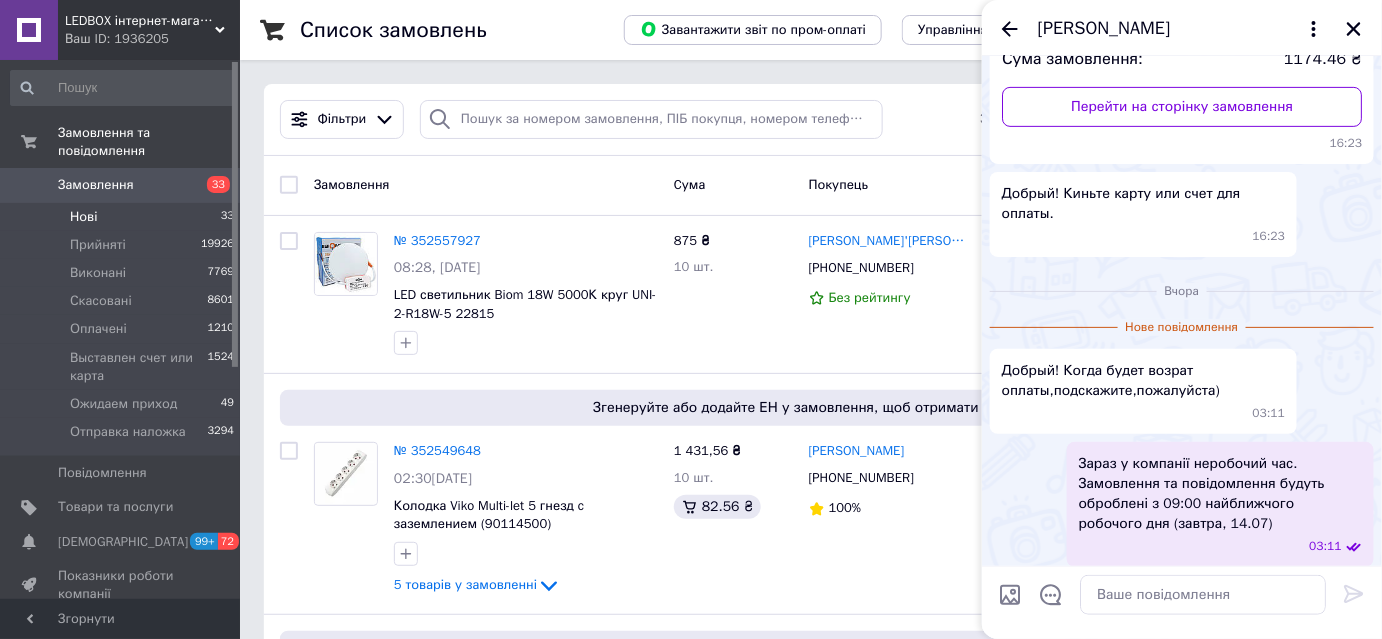 scroll, scrollTop: 248, scrollLeft: 0, axis: vertical 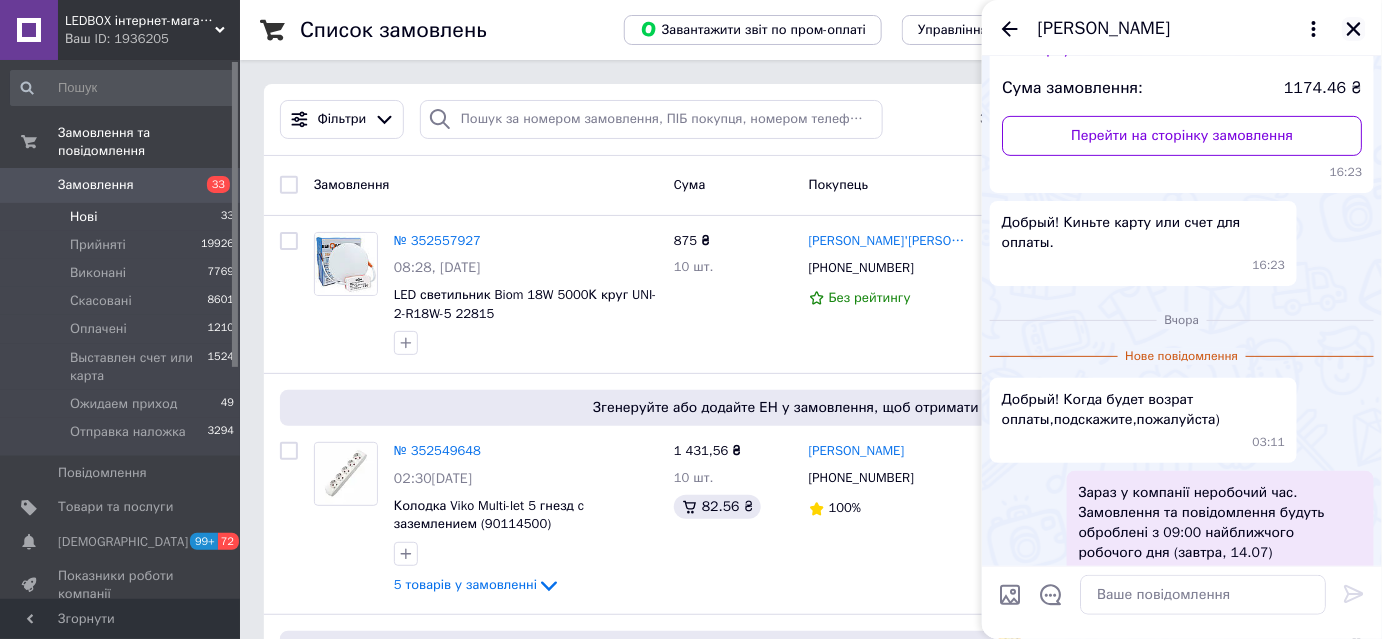 click 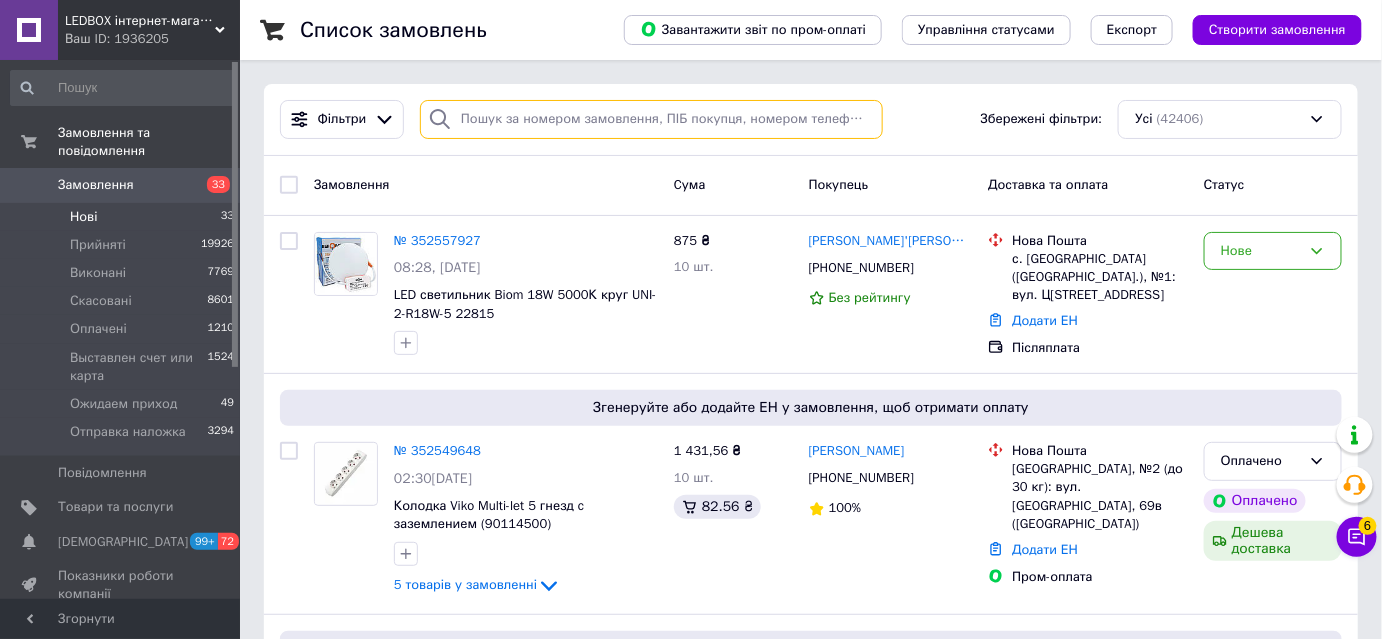 click at bounding box center [651, 119] 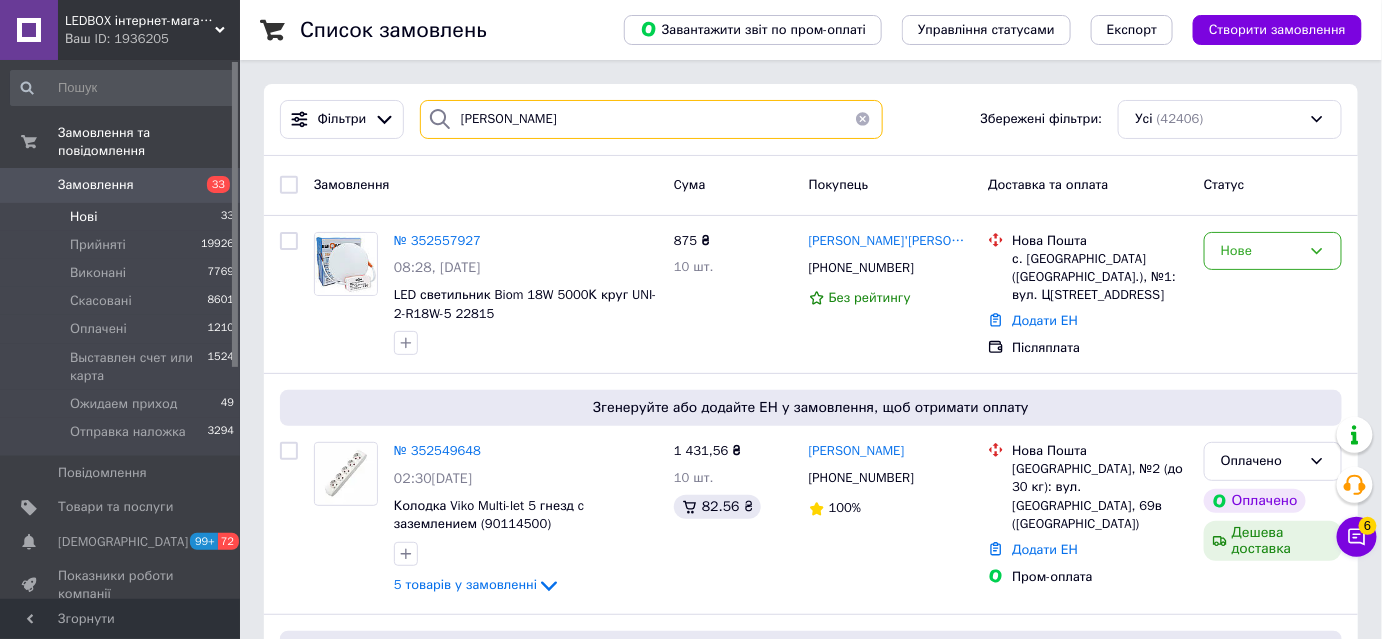 type on "[PERSON_NAME]" 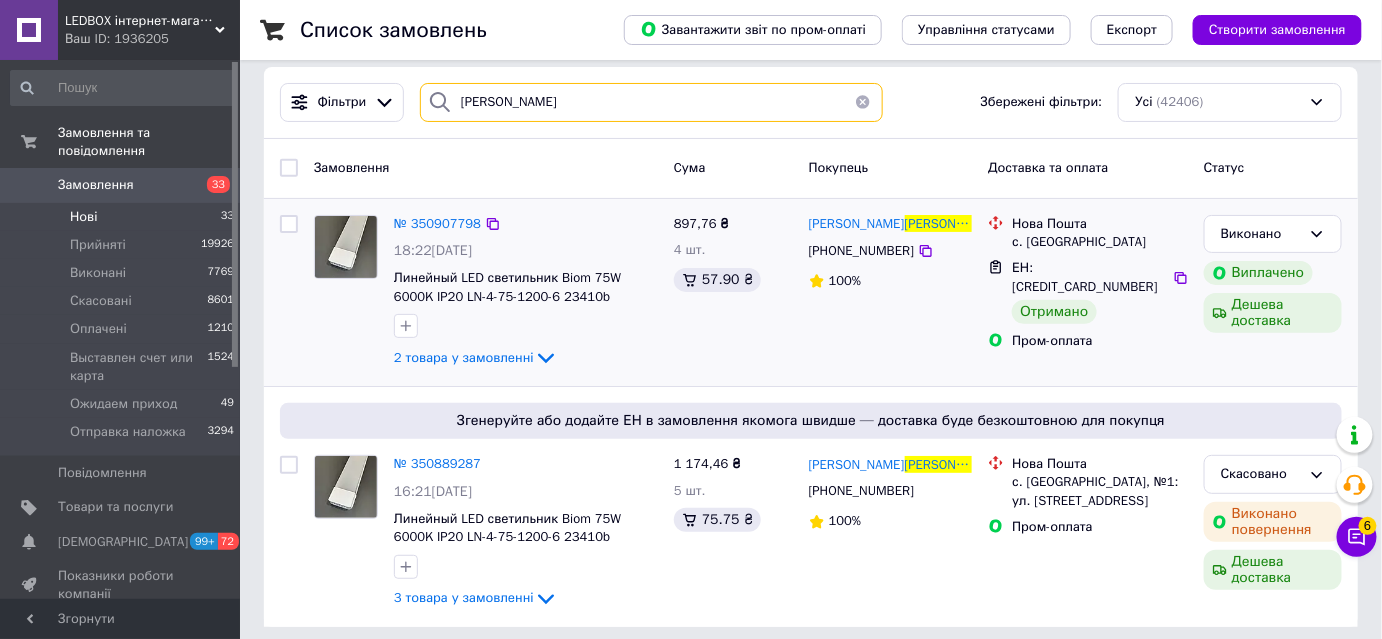 scroll, scrollTop: 27, scrollLeft: 0, axis: vertical 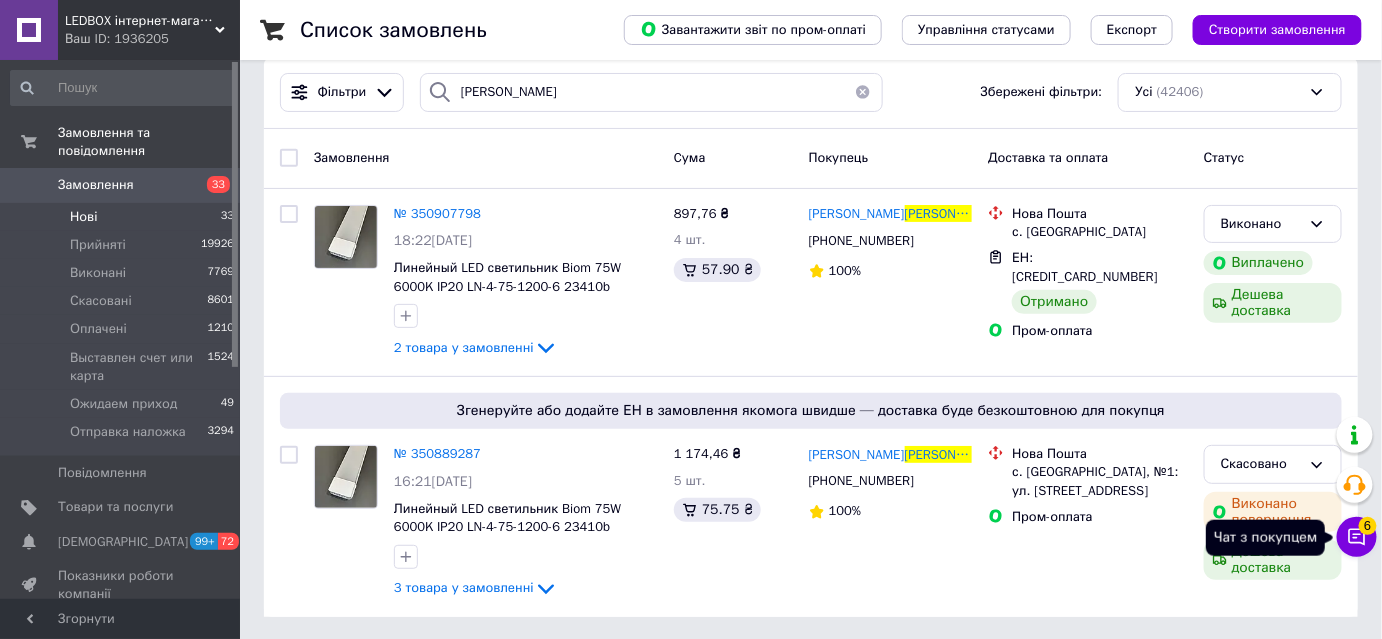 click 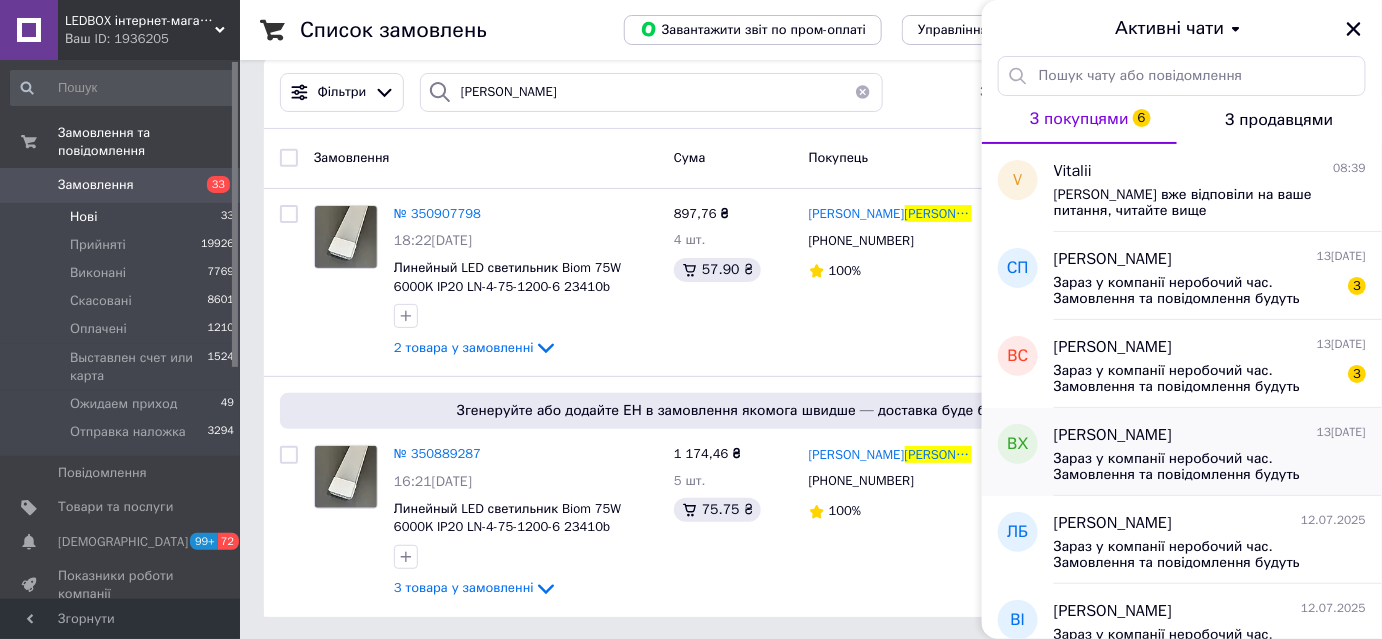 click on "Зараз у компанії неробочий час. Замовлення та повідомлення будуть оброблені з 09:00 найближчого робочого дня (завтра, 14.07)" at bounding box center [1196, 467] 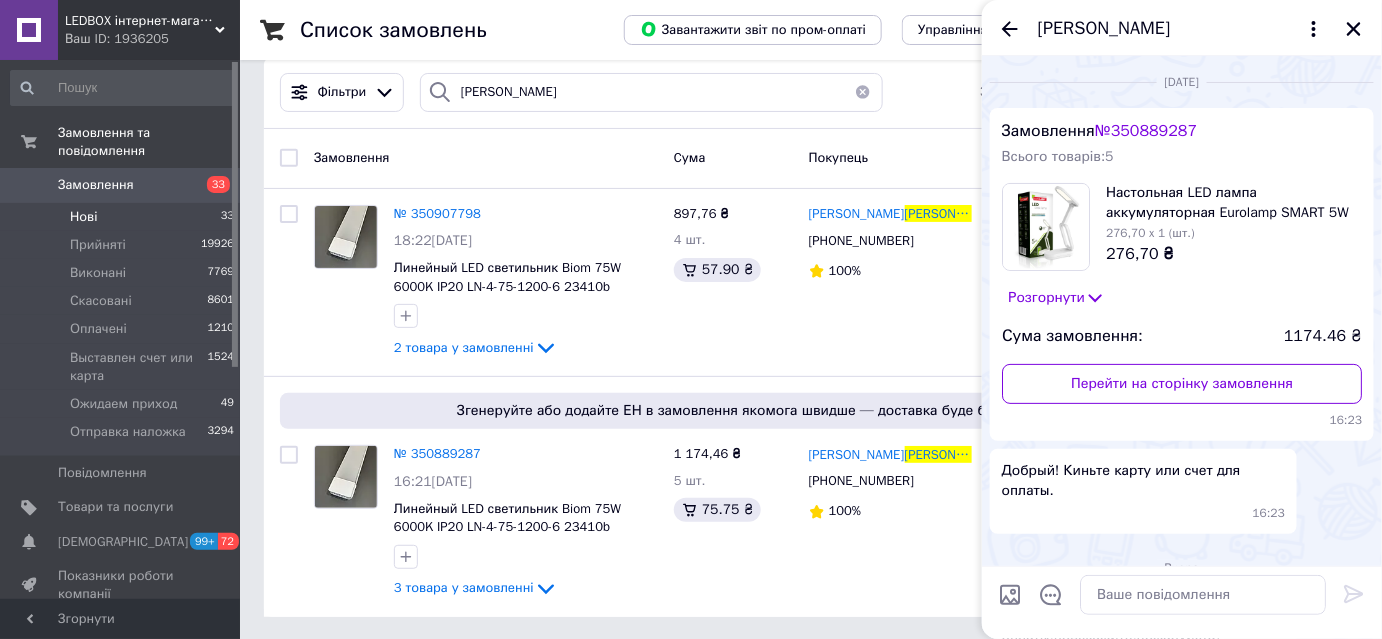 scroll, scrollTop: 307, scrollLeft: 0, axis: vertical 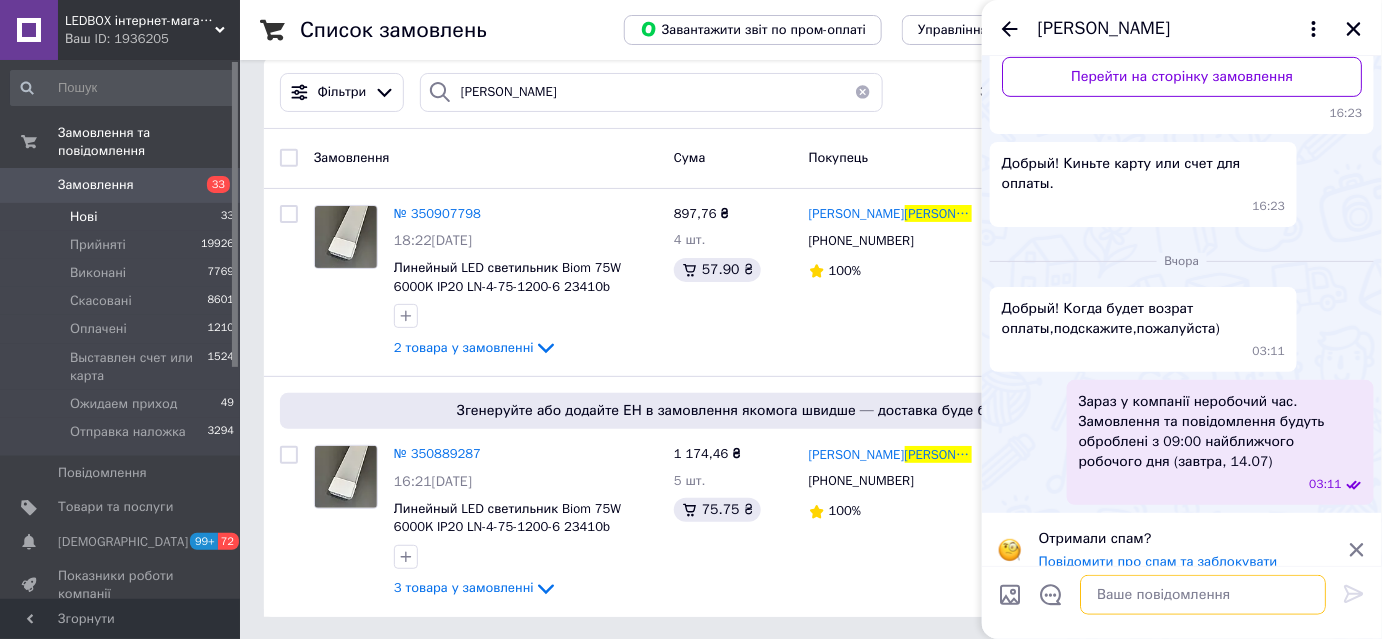 click at bounding box center [1203, 595] 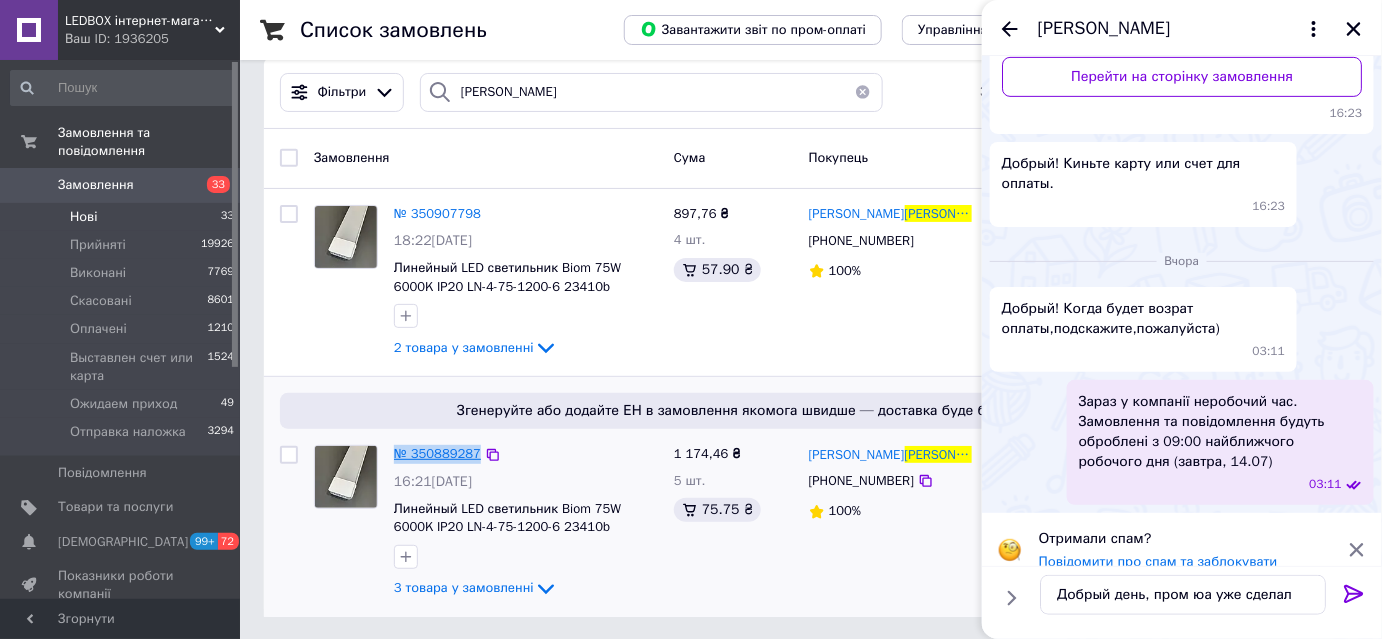 drag, startPoint x: 391, startPoint y: 450, endPoint x: 472, endPoint y: 460, distance: 81.61495 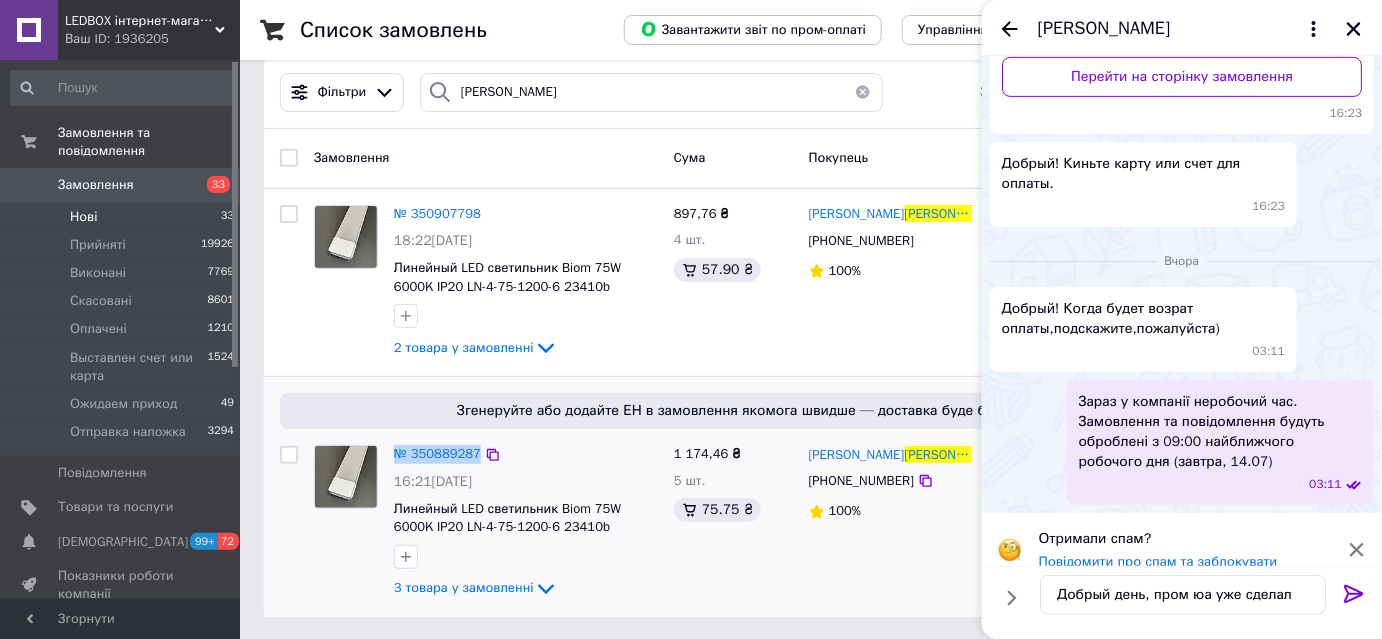 copy on "№ 350889287" 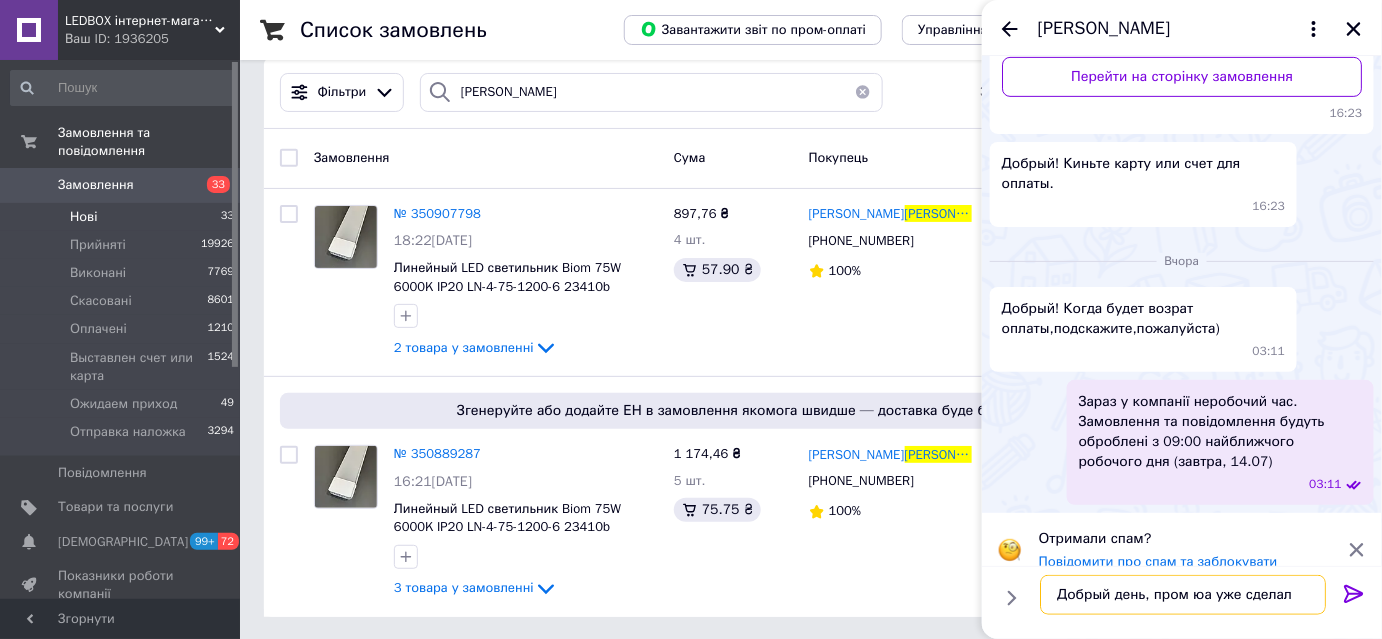 click on "Добрый день, пром юа уже сделал" at bounding box center (1183, 595) 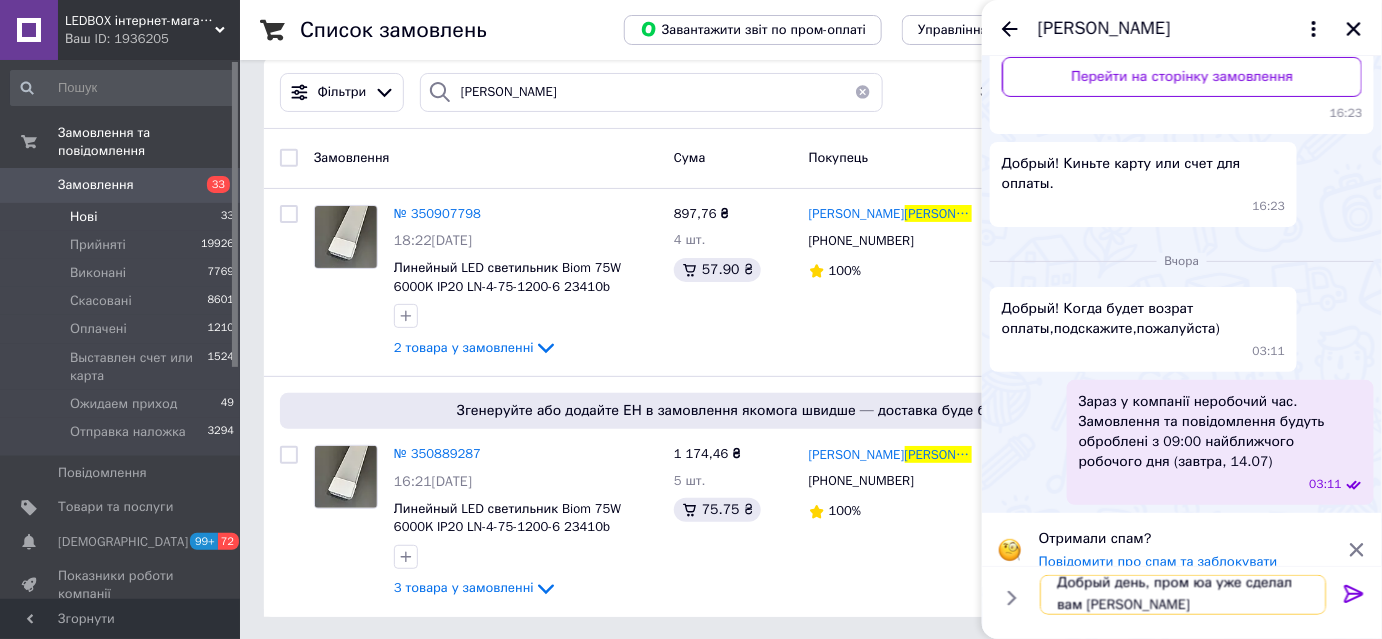 scroll, scrollTop: 1, scrollLeft: 0, axis: vertical 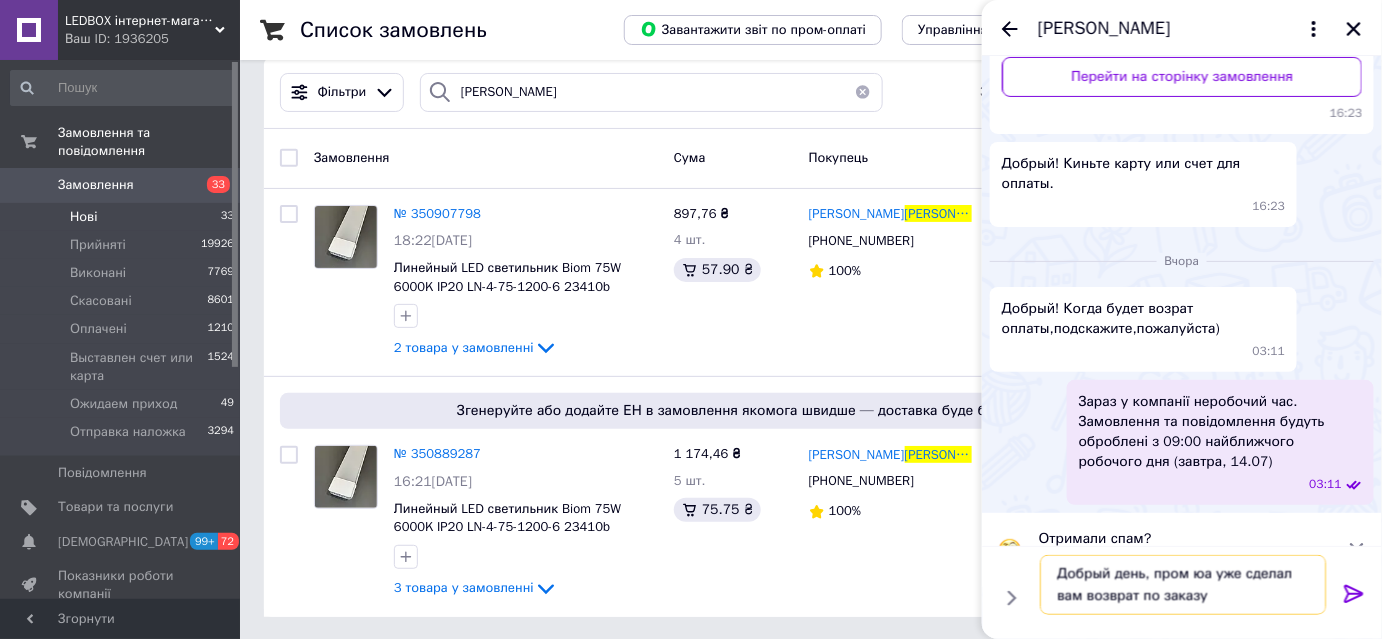 paste on "№ 350889287" 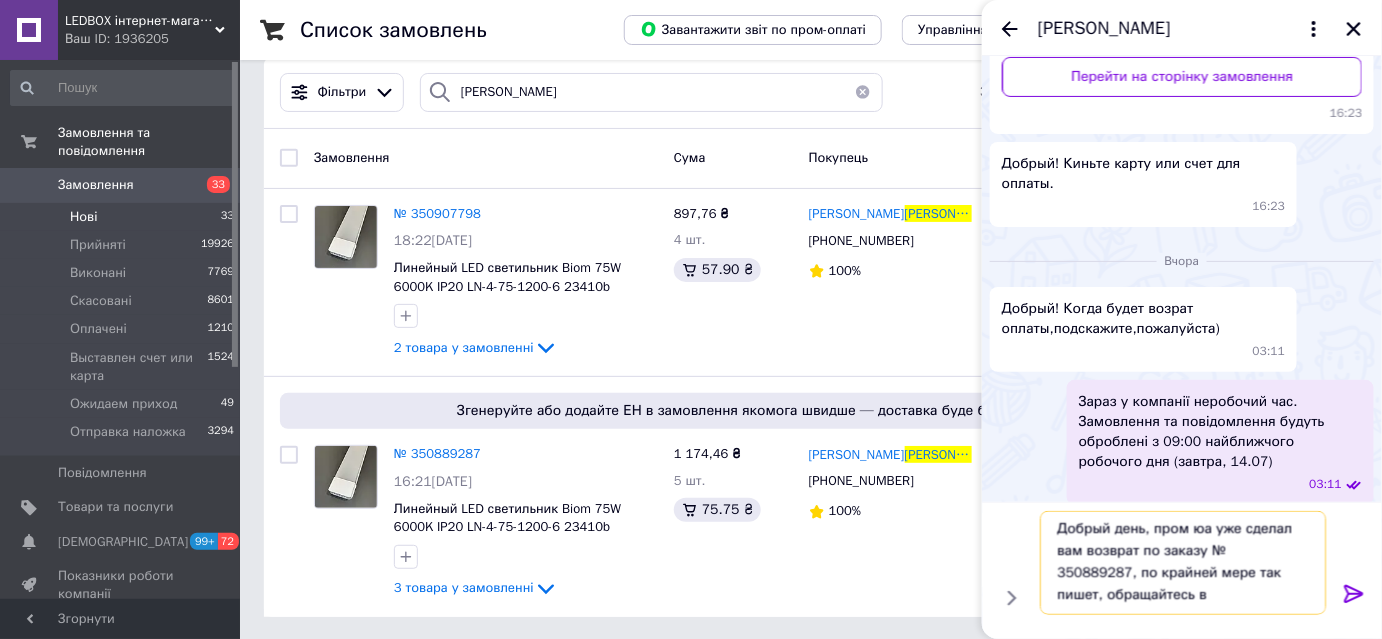 scroll, scrollTop: 1, scrollLeft: 0, axis: vertical 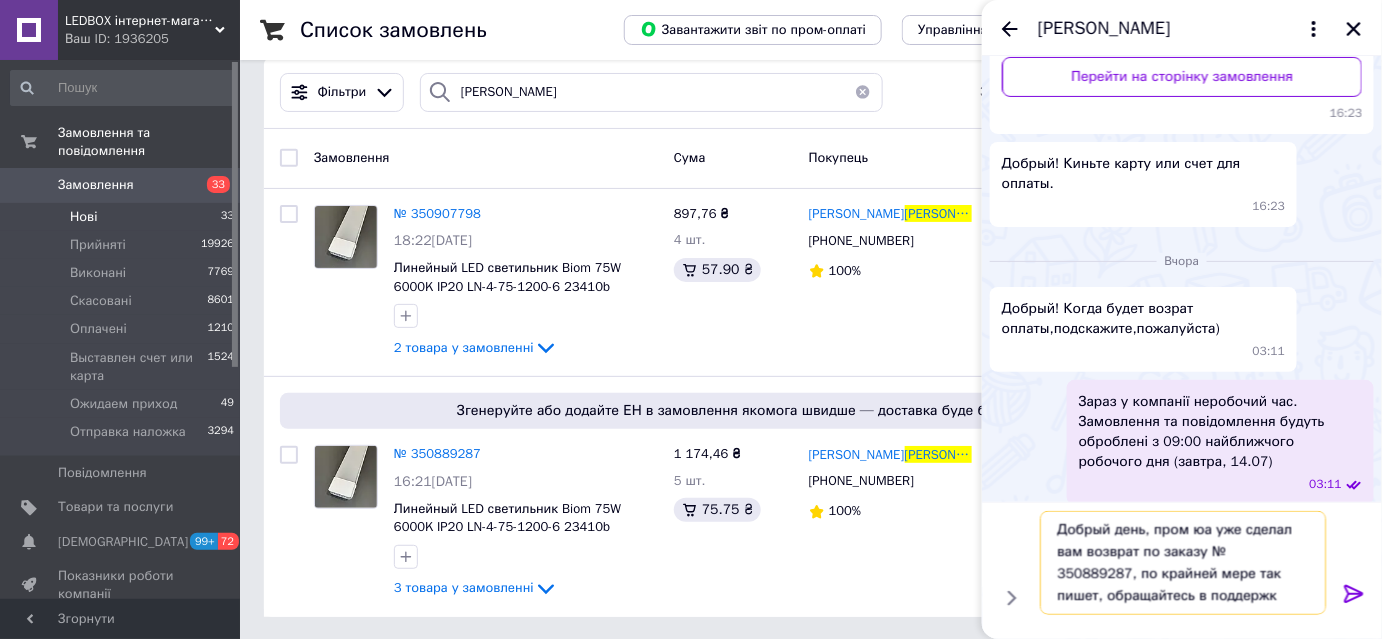 type on "Добрый день, пром юа уже сделал вам возврат по заказу № 350889287, по крайней мере так пишет, обращайтесь в поддержку" 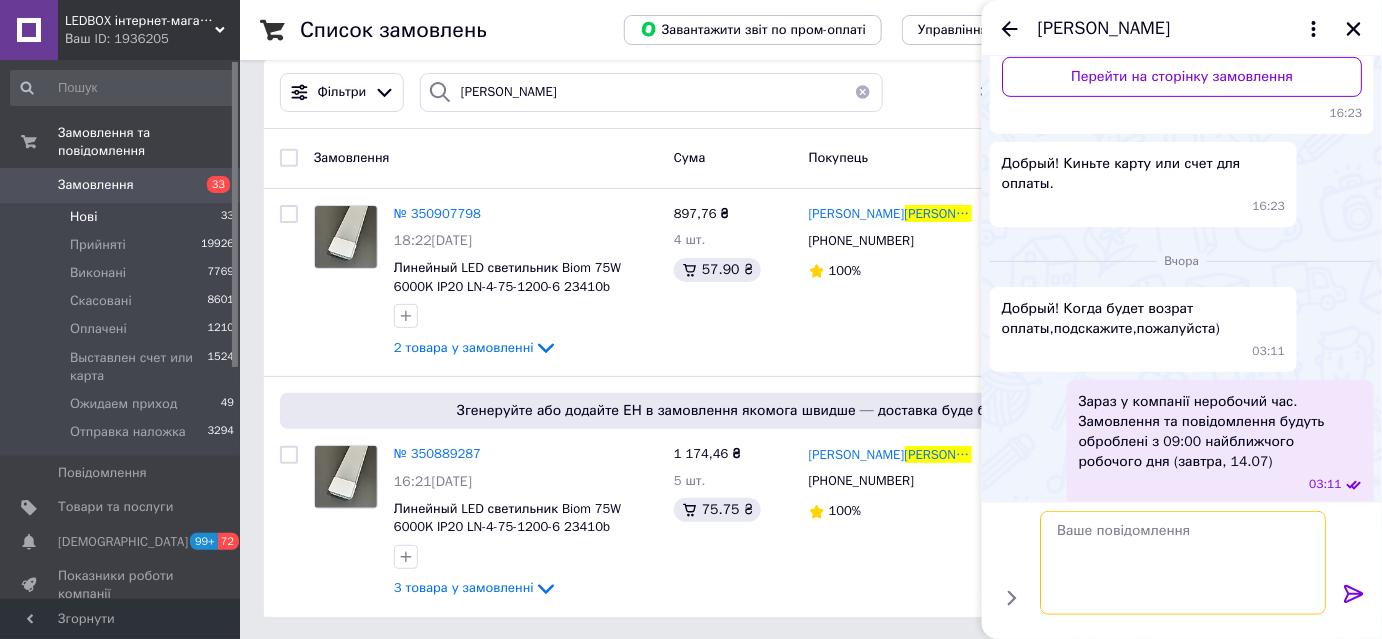 scroll, scrollTop: 0, scrollLeft: 0, axis: both 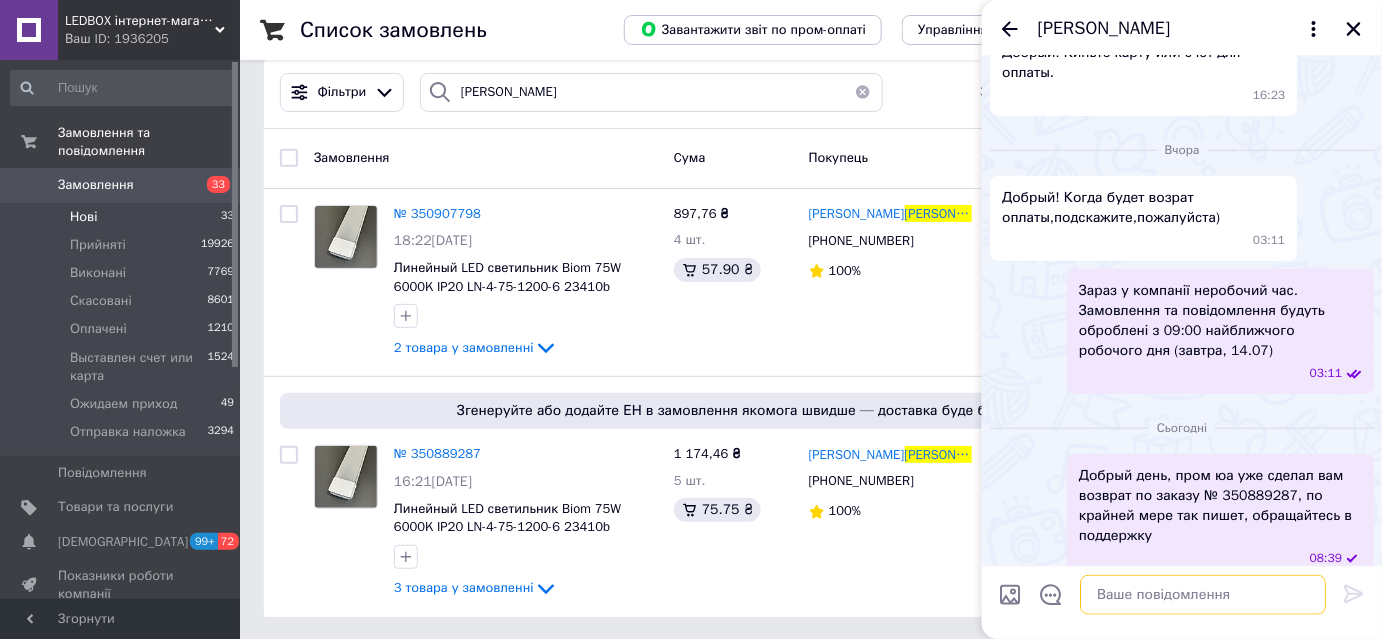 type 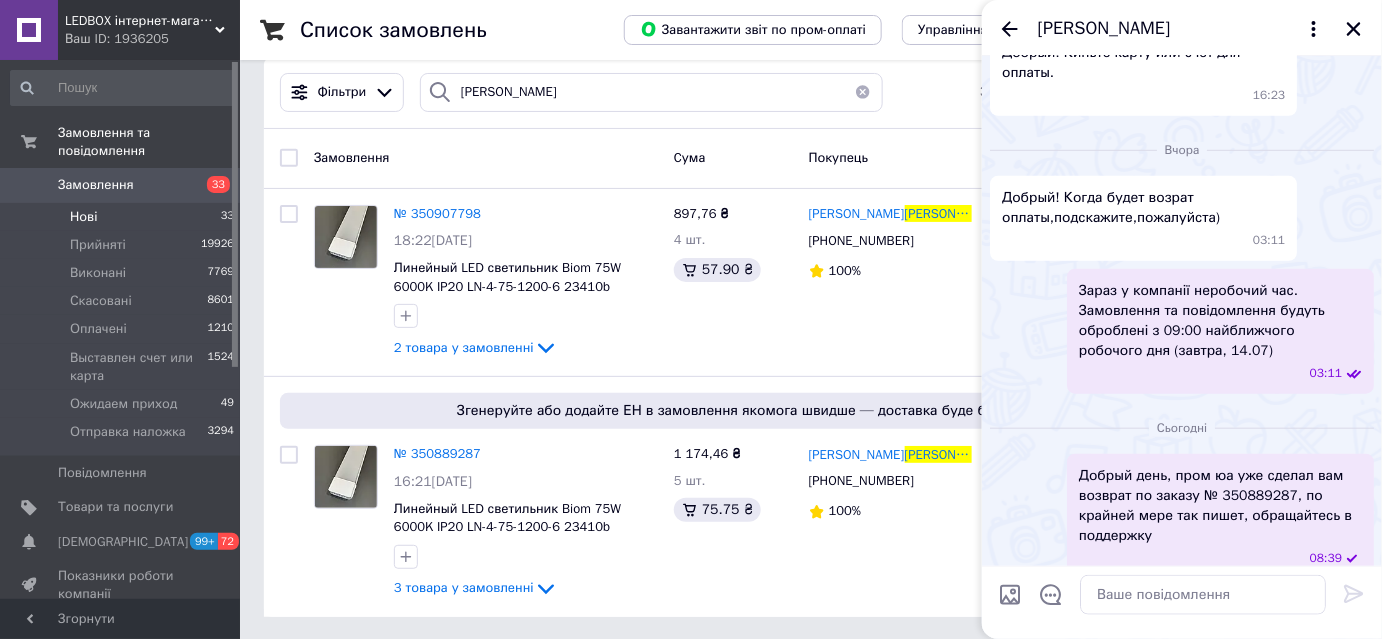 click on "[PERSON_NAME]" at bounding box center [1182, 28] 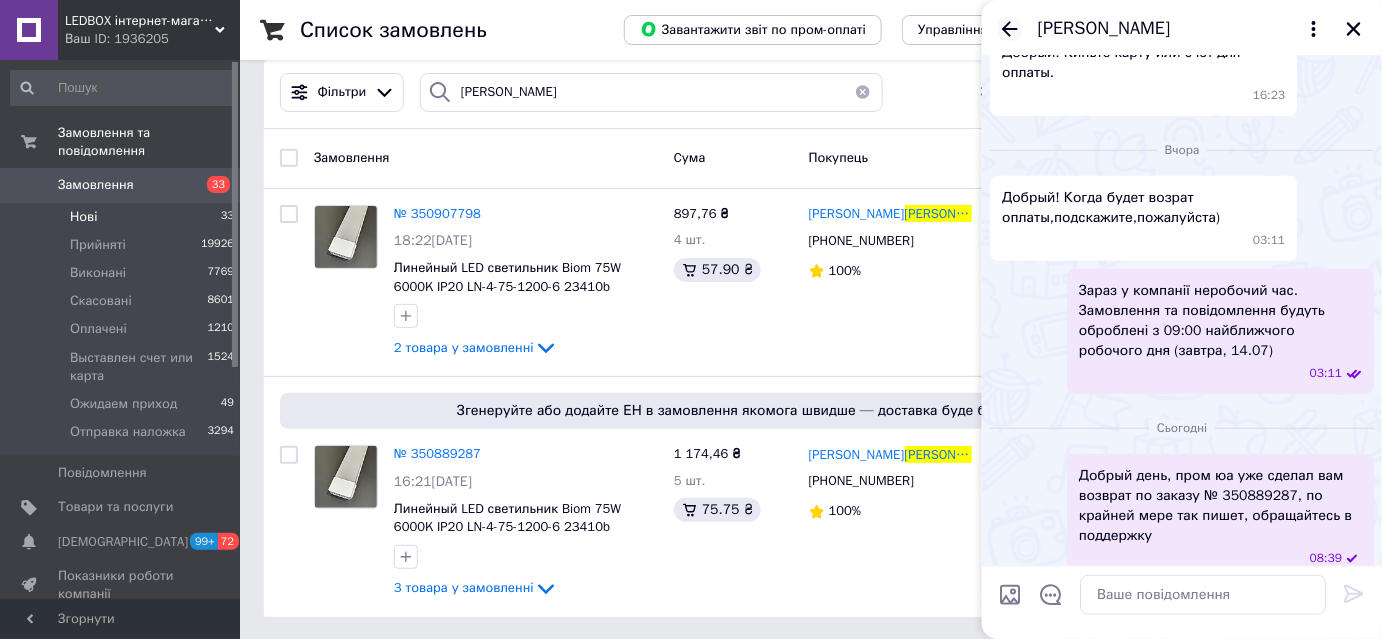 click 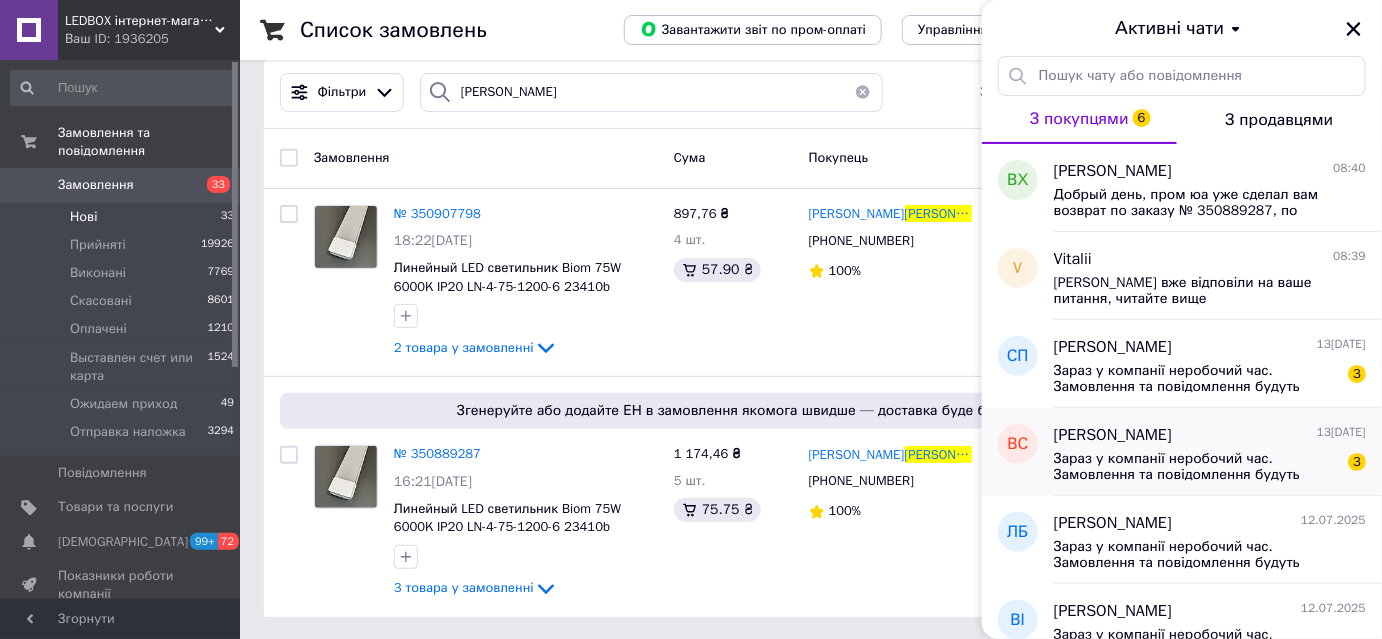 click on "[PERSON_NAME] [DATE]" at bounding box center (1210, 435) 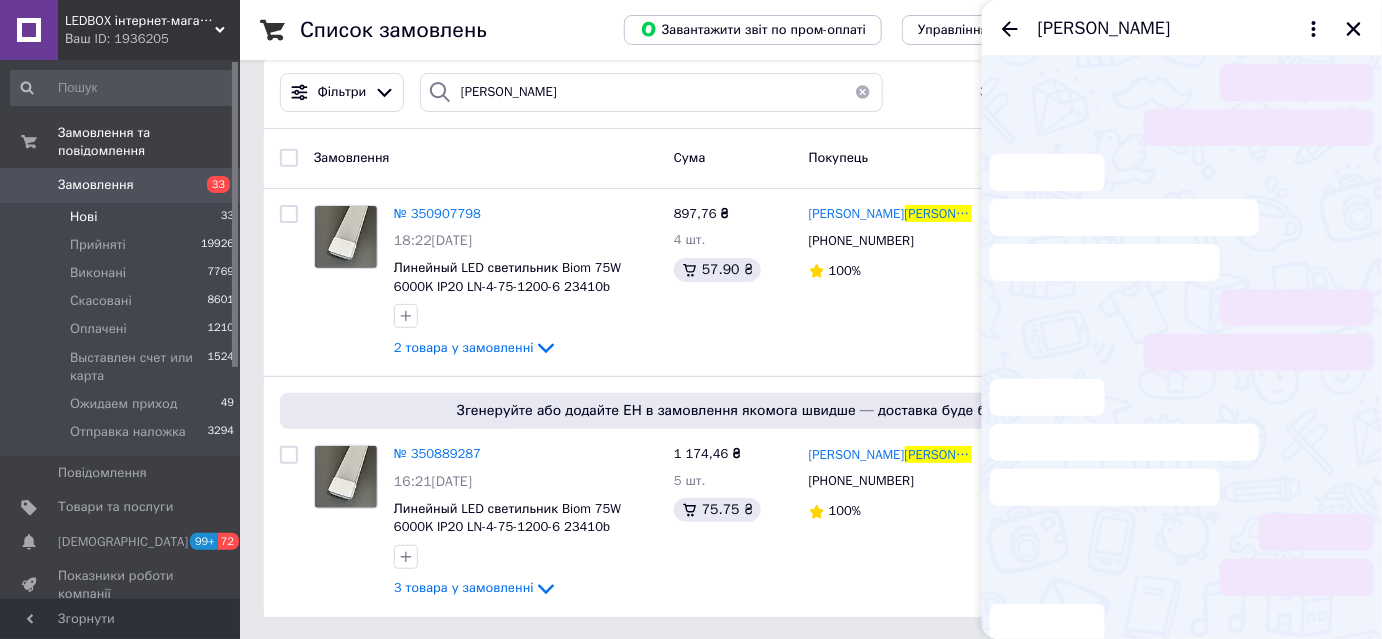 scroll, scrollTop: 49, scrollLeft: 0, axis: vertical 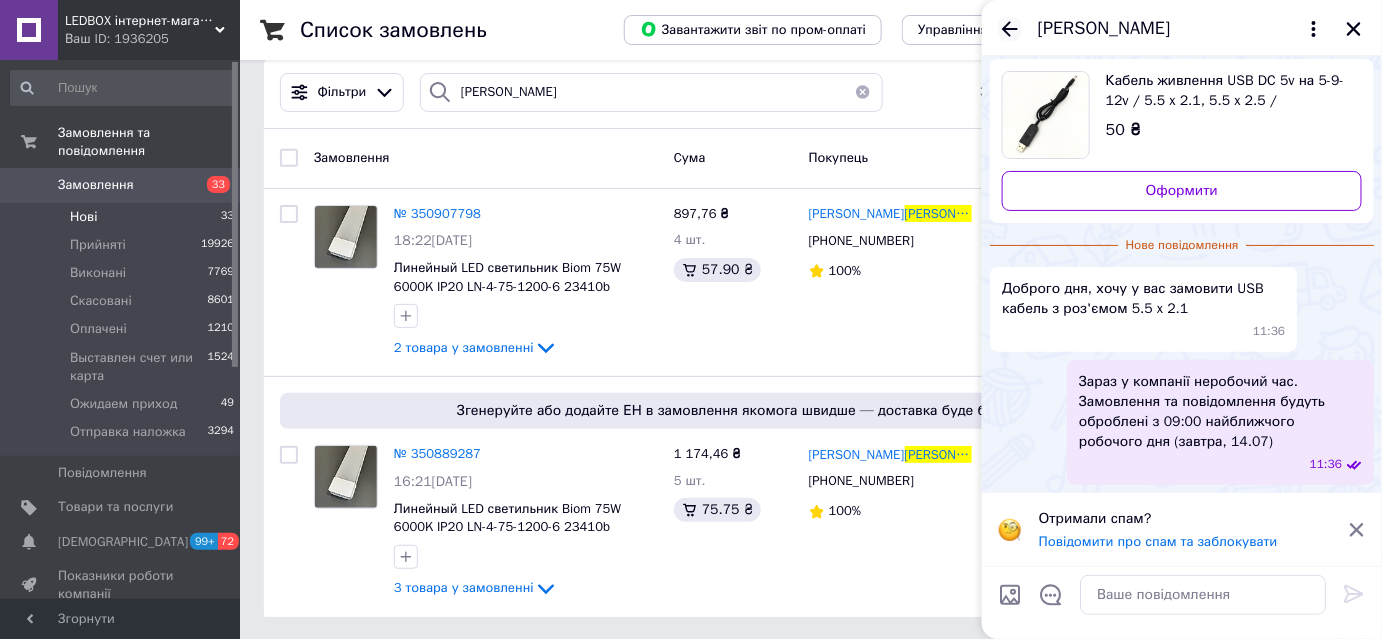 click 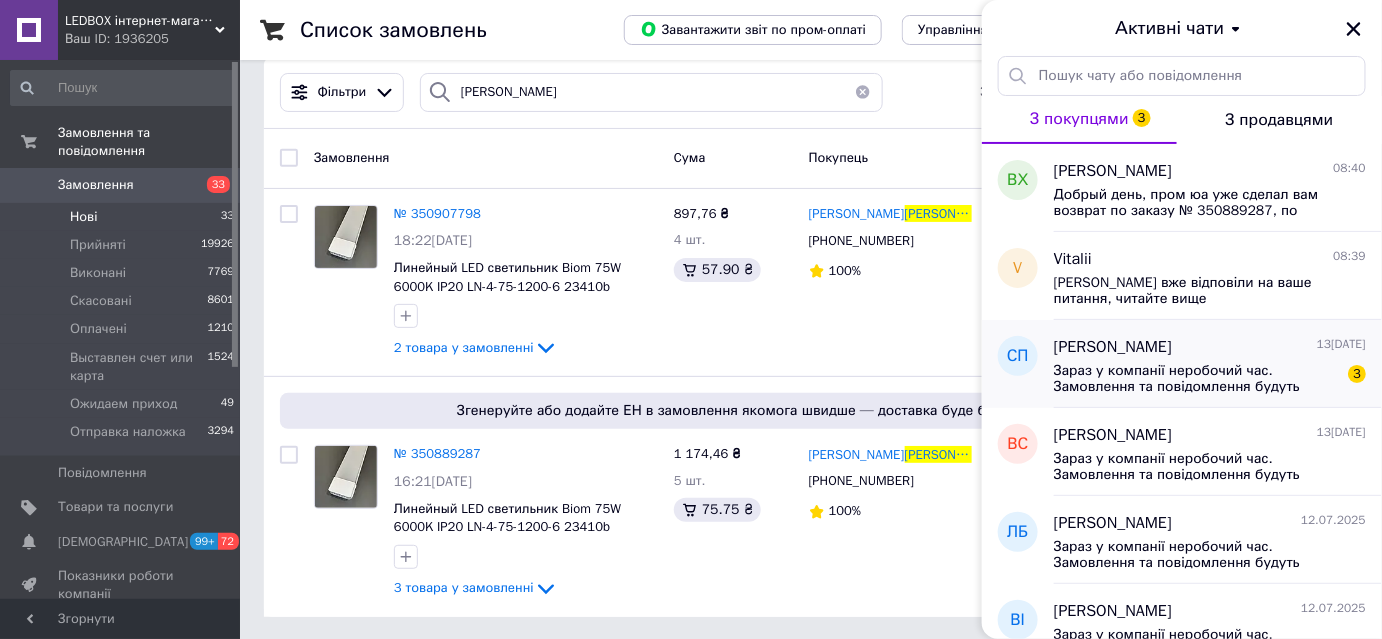 click on "Зараз у компанії неробочий час. Замовлення та повідомлення будуть оброблені з 09:00 найближчого робочого дня (завтра, 14.07)" at bounding box center (1196, 379) 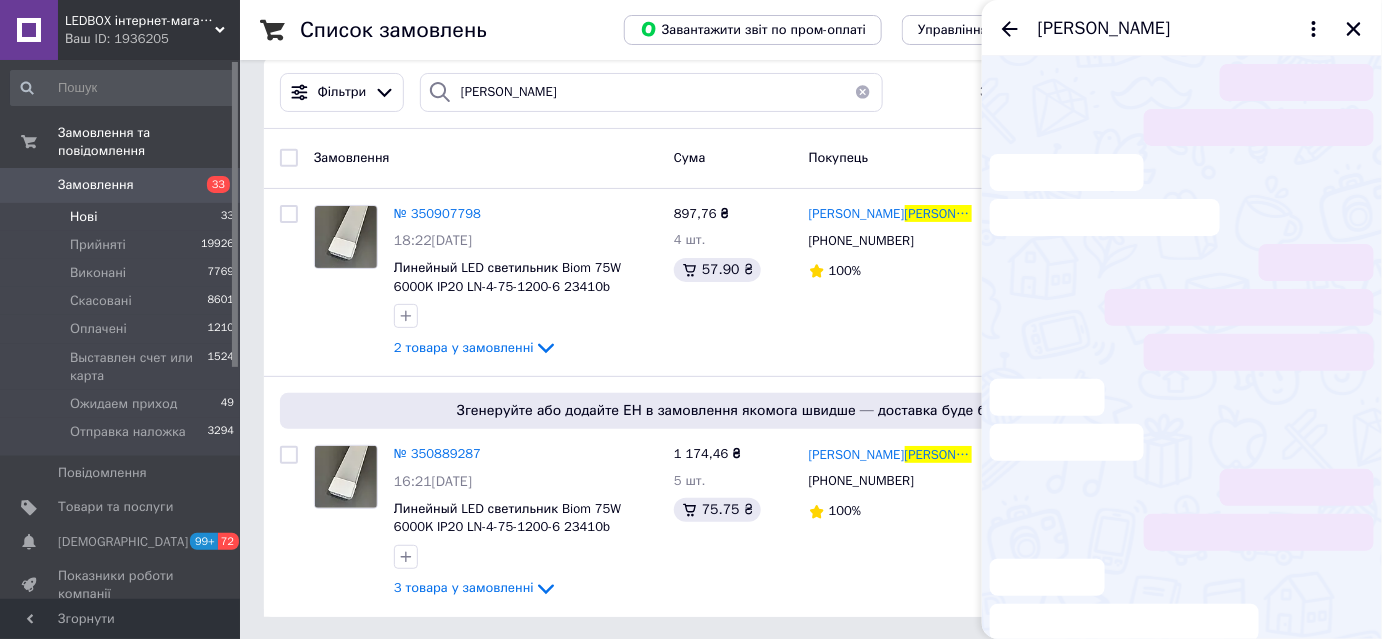 scroll, scrollTop: 49, scrollLeft: 0, axis: vertical 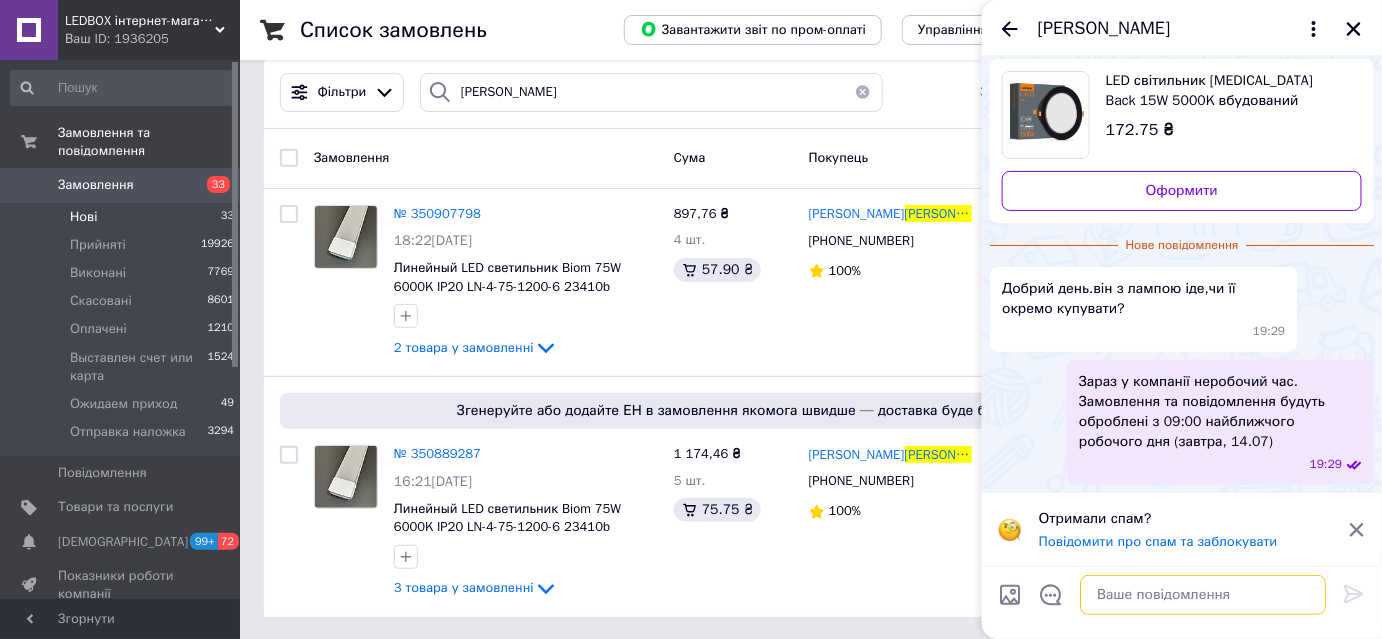 click at bounding box center (1203, 595) 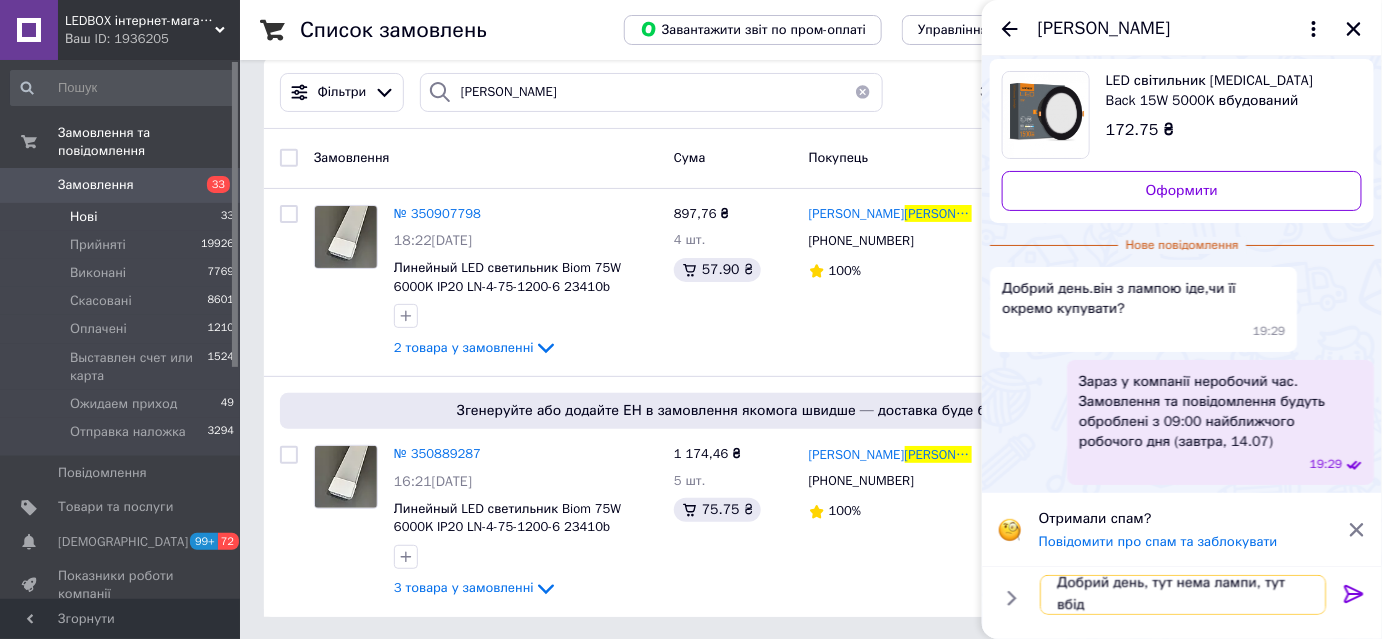 scroll, scrollTop: 0, scrollLeft: 0, axis: both 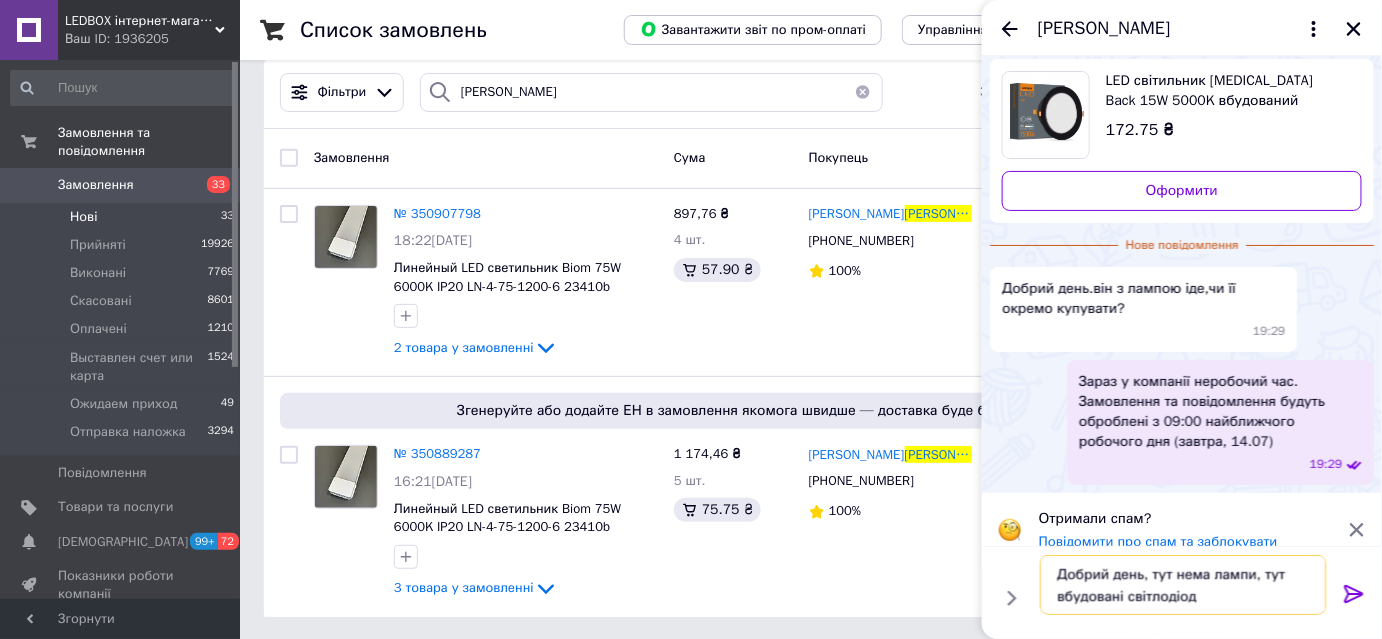 type on "Добрий день, тут нема лампи, тут вбудовані світлодіоди" 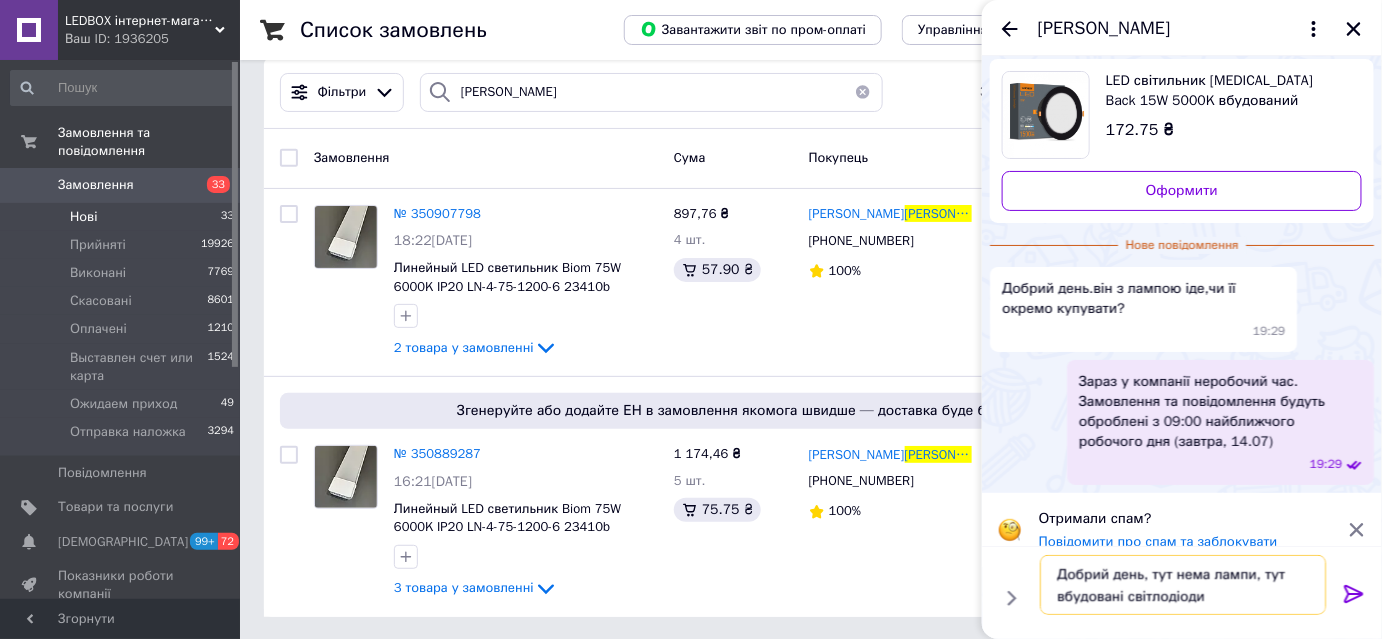 type 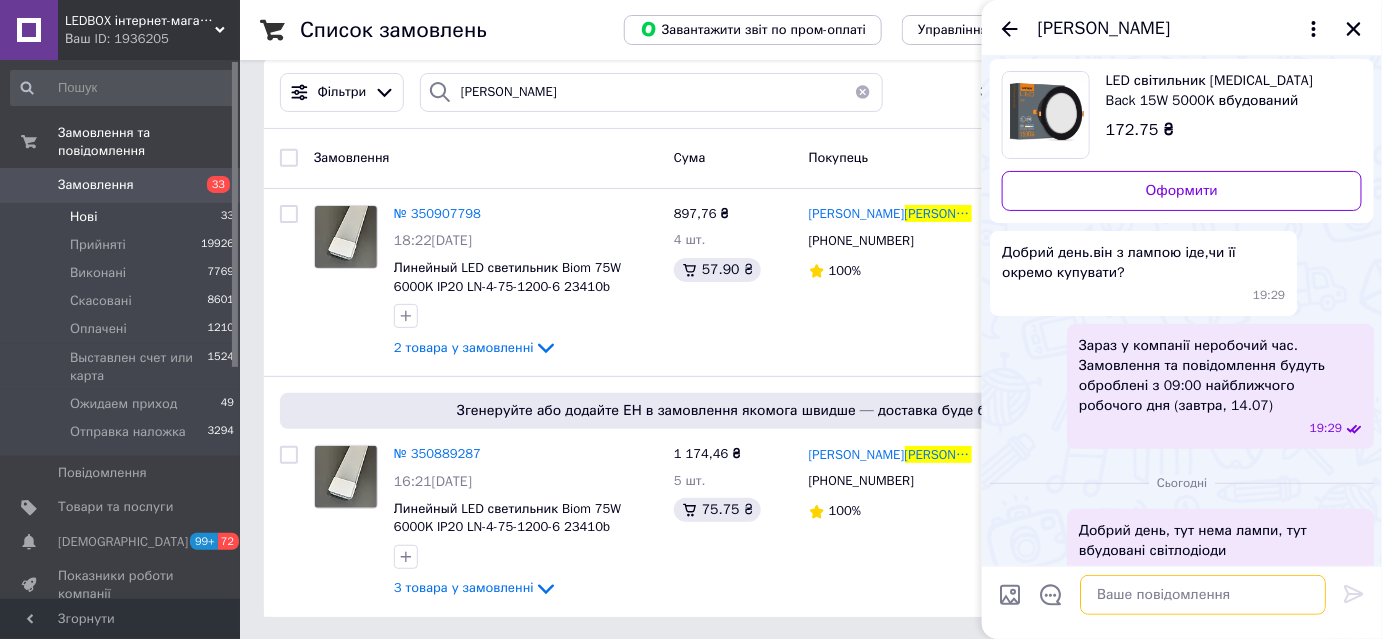 scroll, scrollTop: 84, scrollLeft: 0, axis: vertical 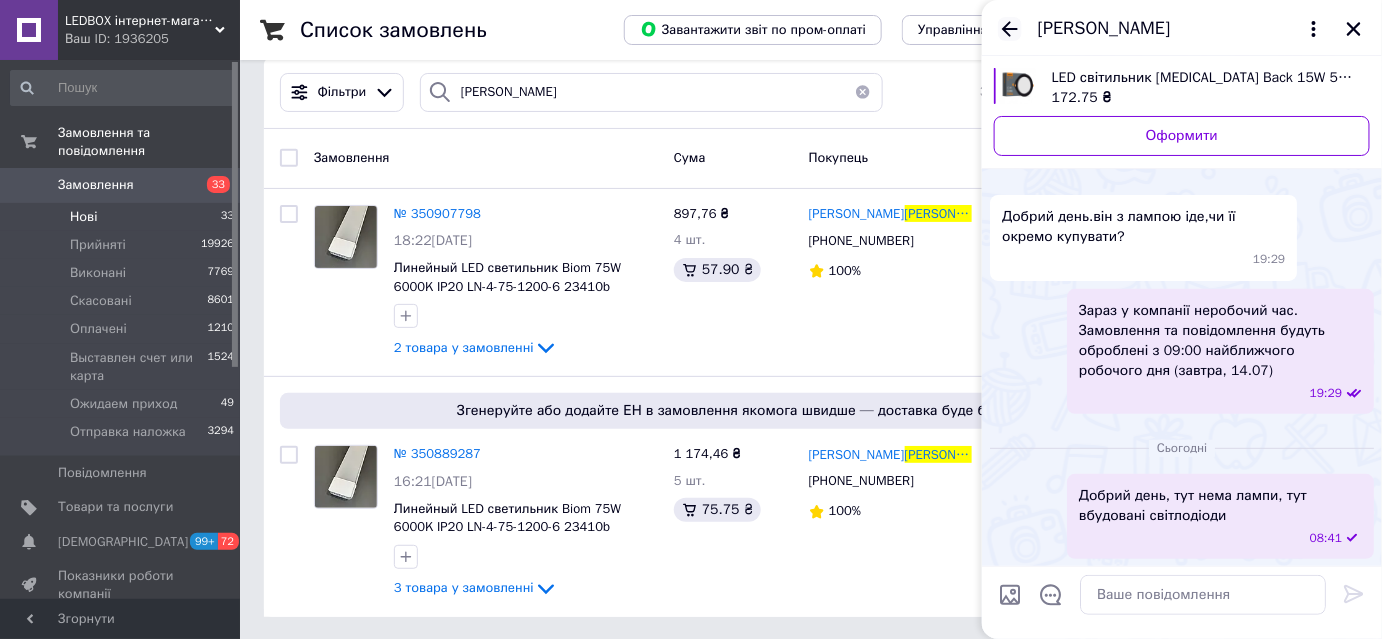 click 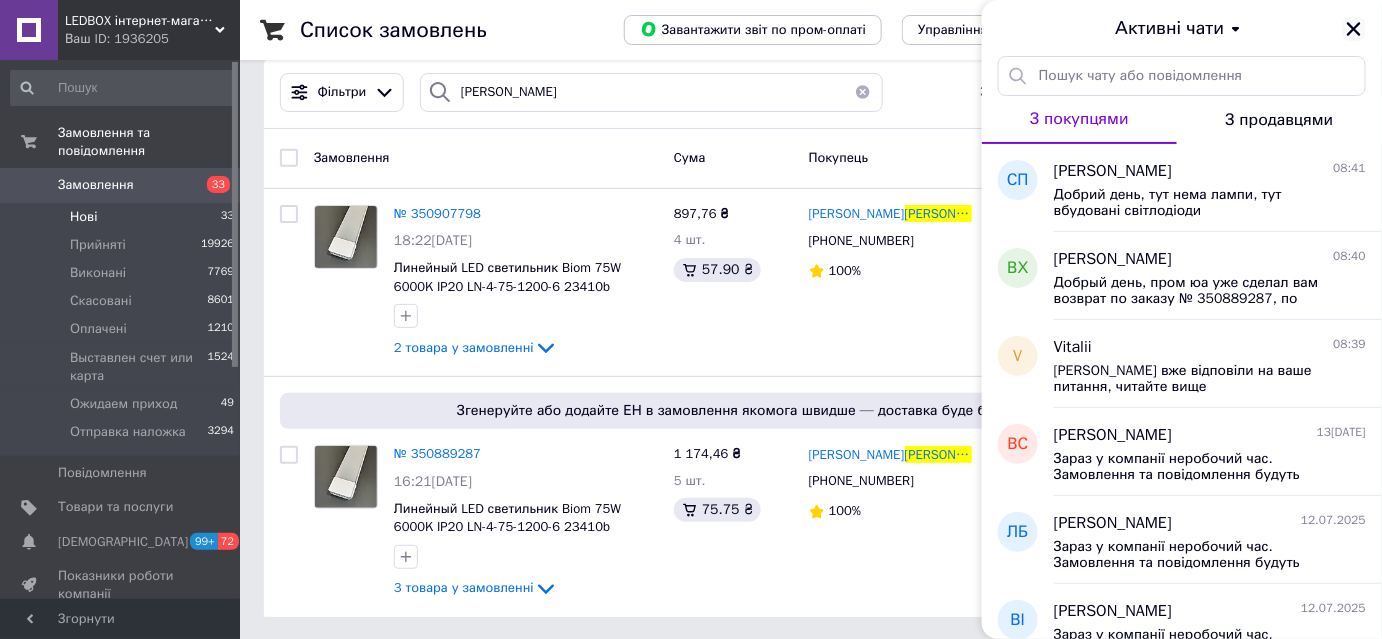 click 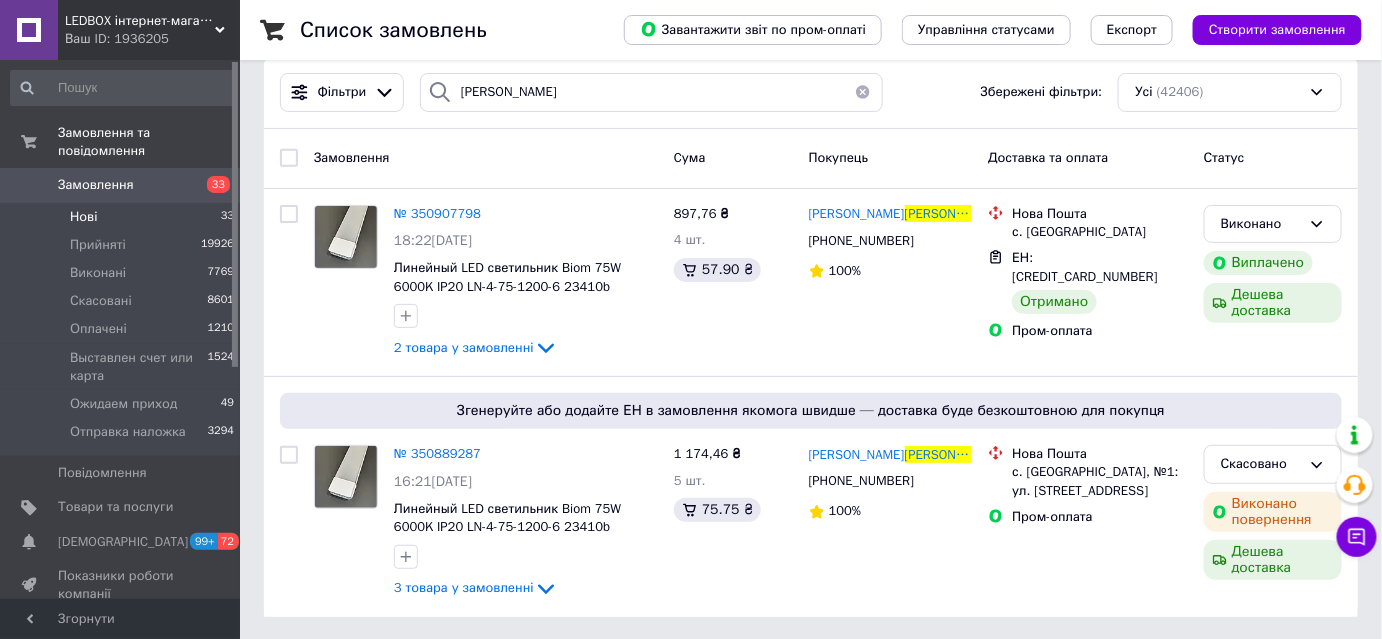 click at bounding box center (863, 92) 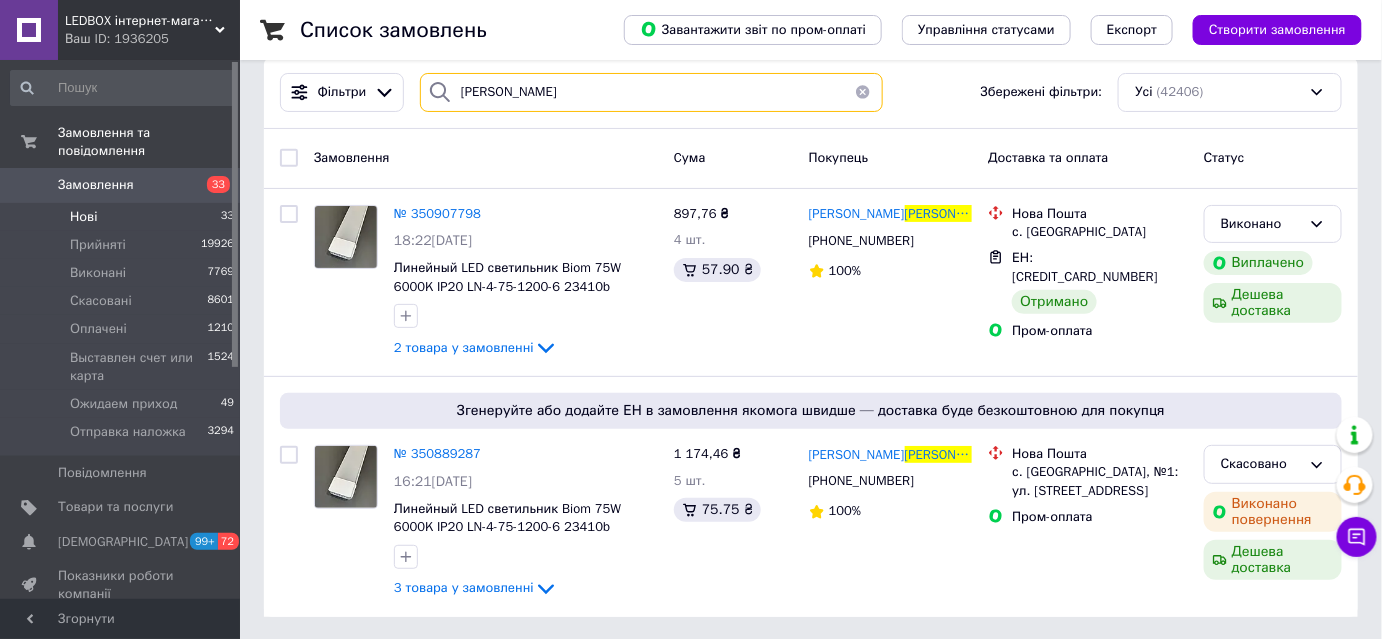 type 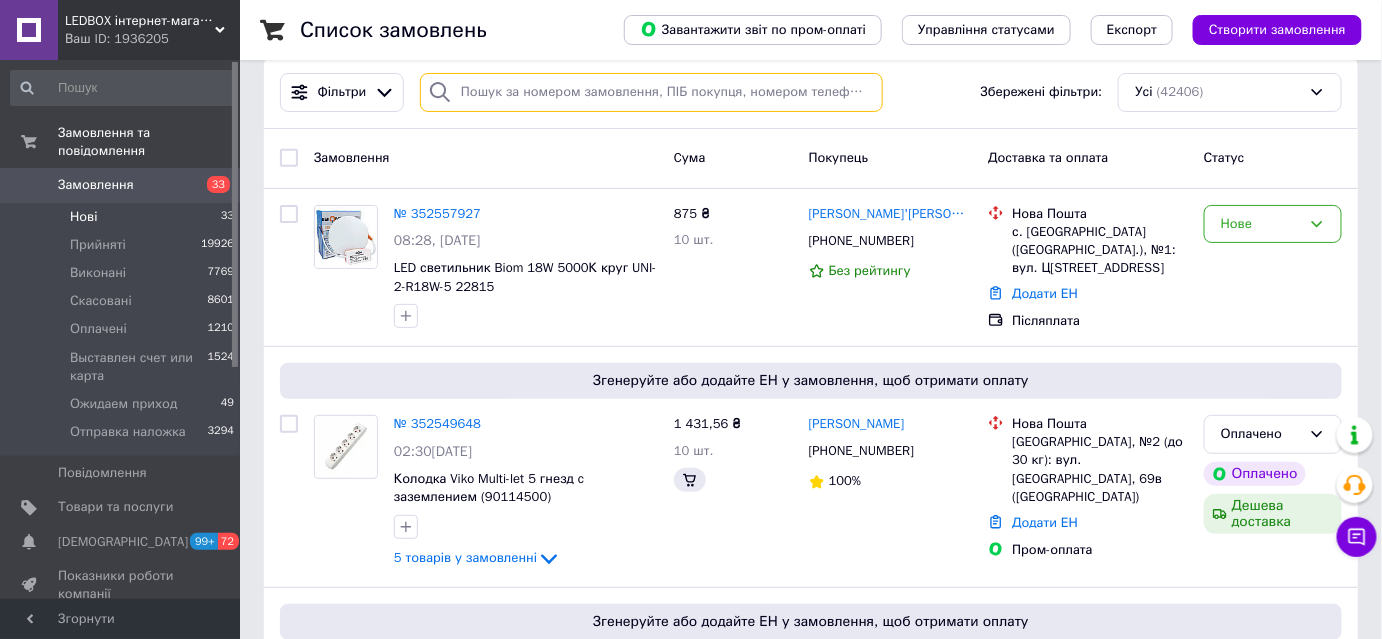 scroll, scrollTop: 0, scrollLeft: 0, axis: both 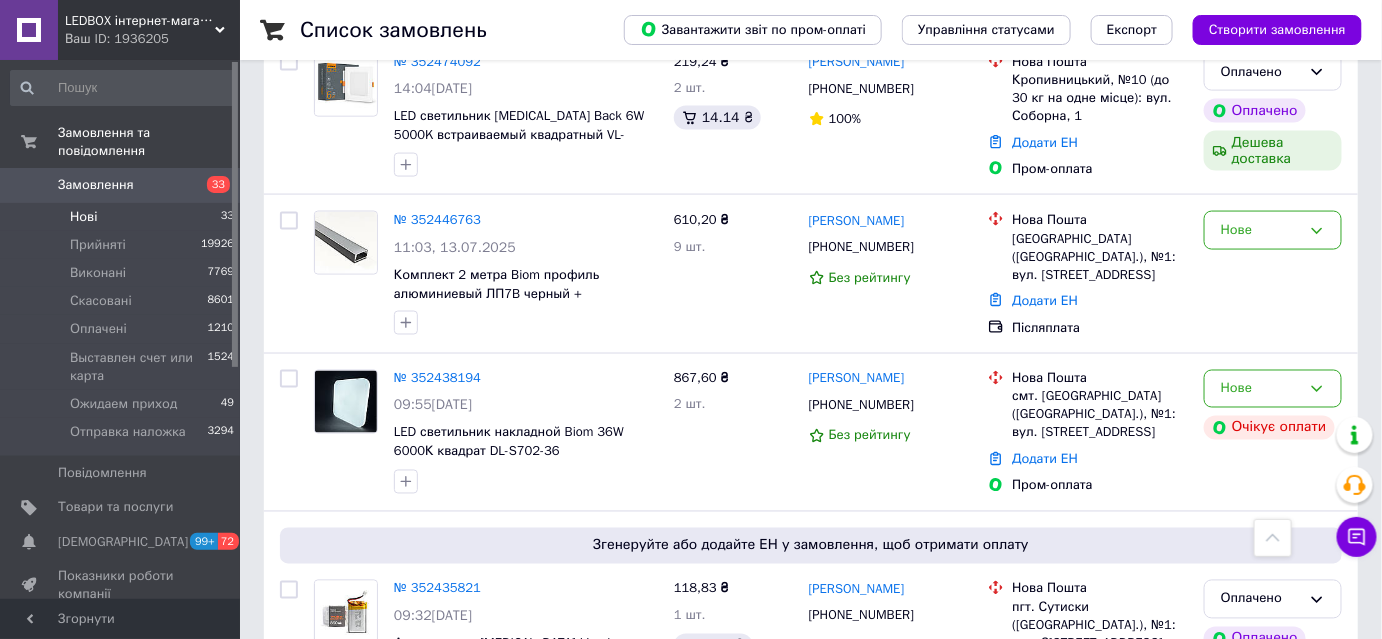 click on "2" at bounding box center [327, 767] 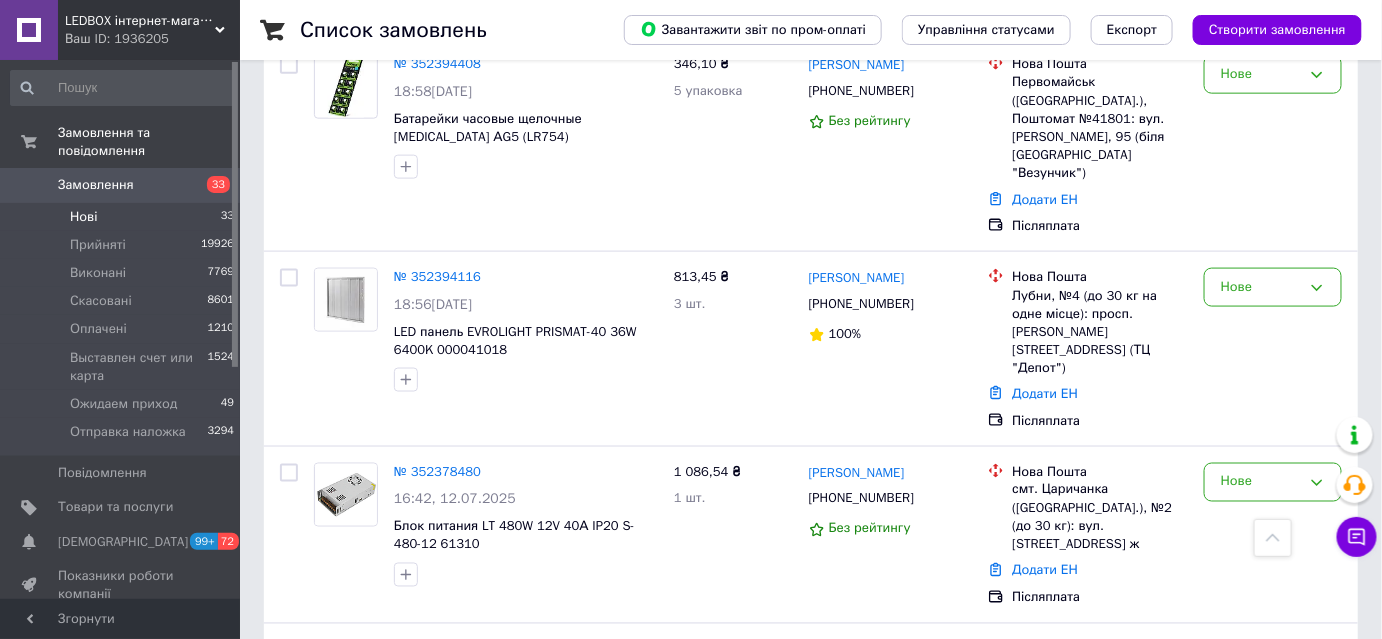 scroll, scrollTop: 3395, scrollLeft: 0, axis: vertical 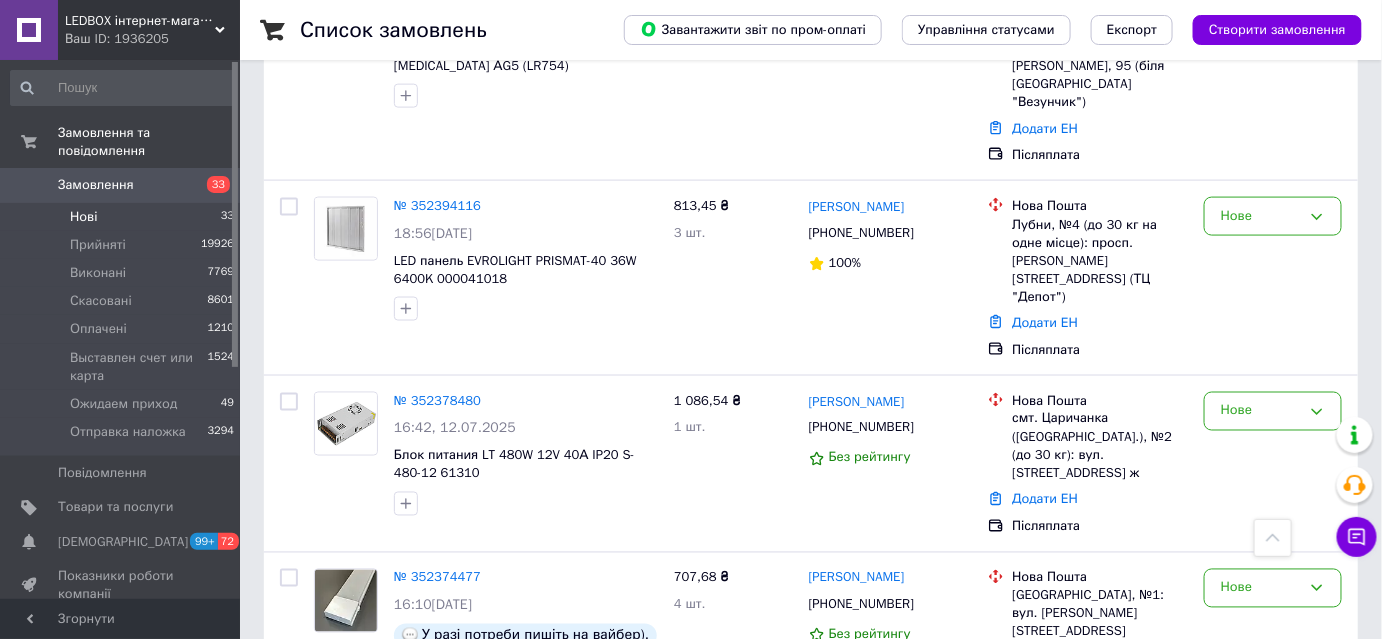 click on "3" at bounding box center (494, 786) 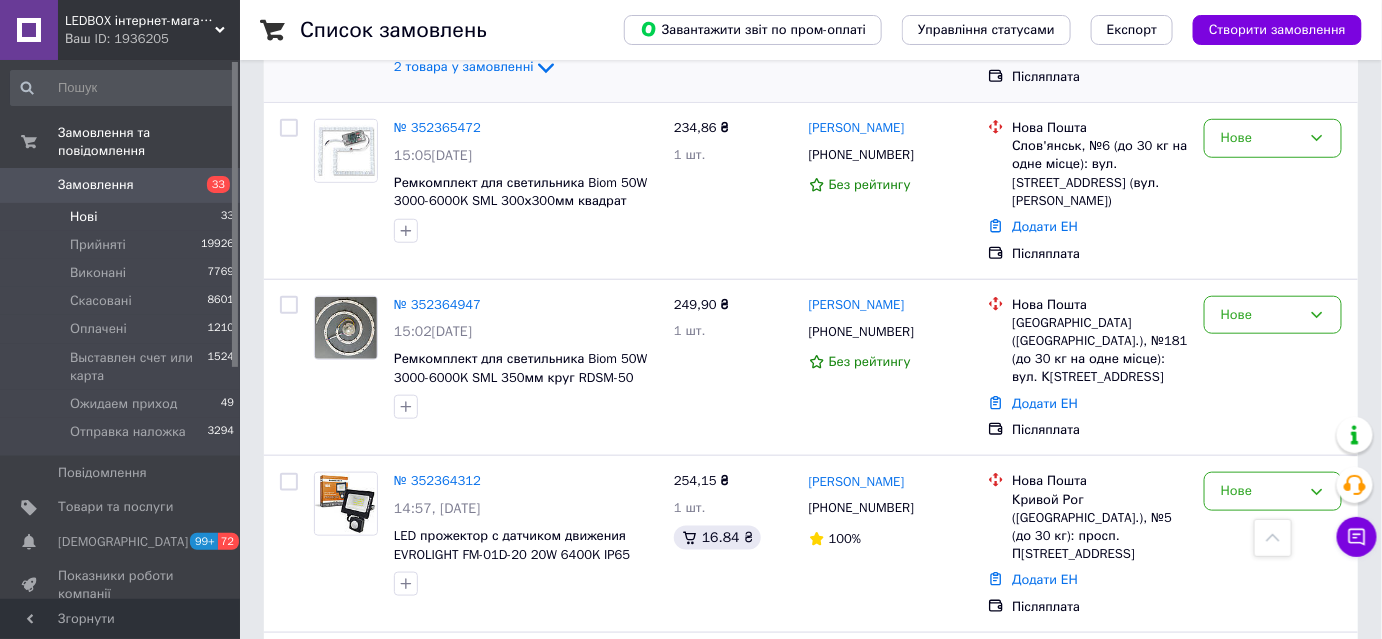 scroll, scrollTop: 727, scrollLeft: 0, axis: vertical 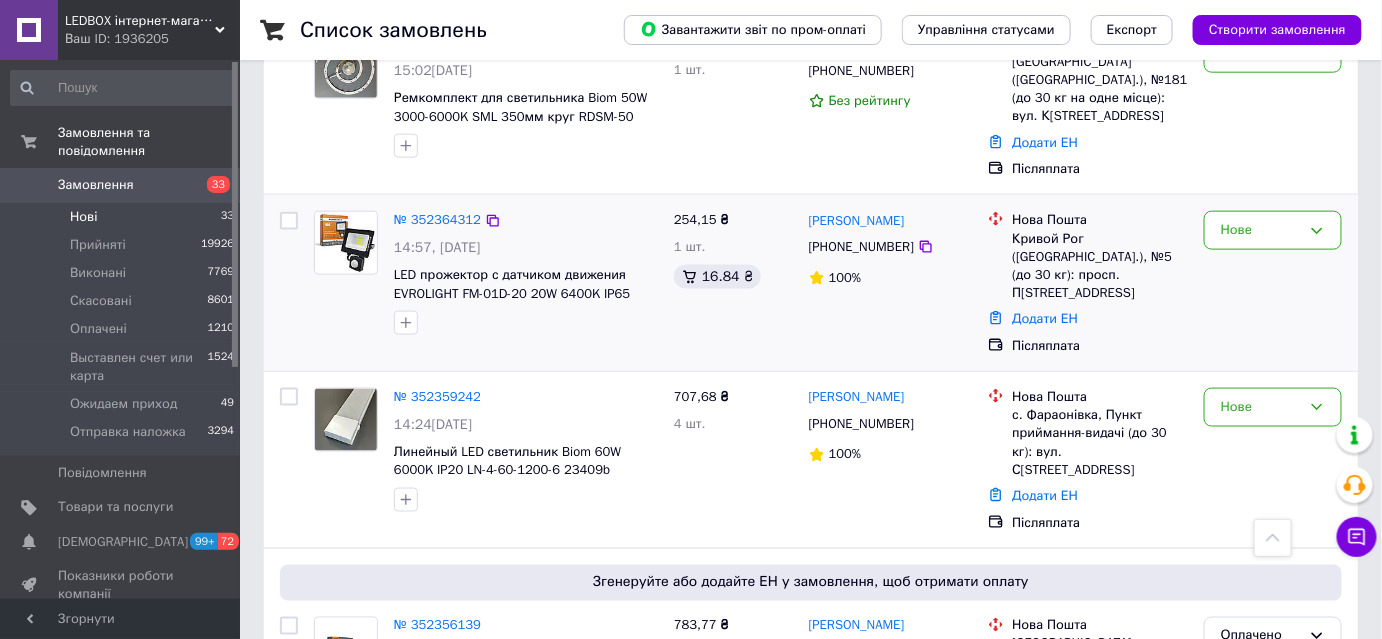 click on "Нове" at bounding box center (1273, 283) 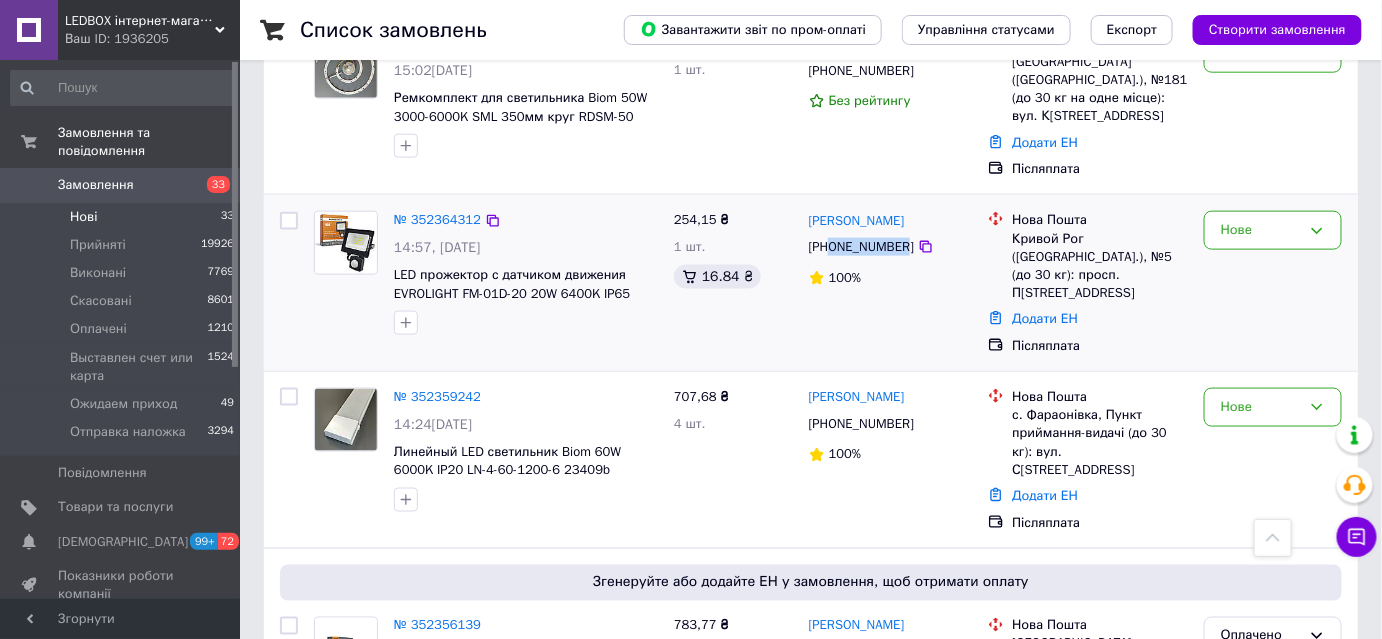 drag, startPoint x: 901, startPoint y: 204, endPoint x: 829, endPoint y: 213, distance: 72.56032 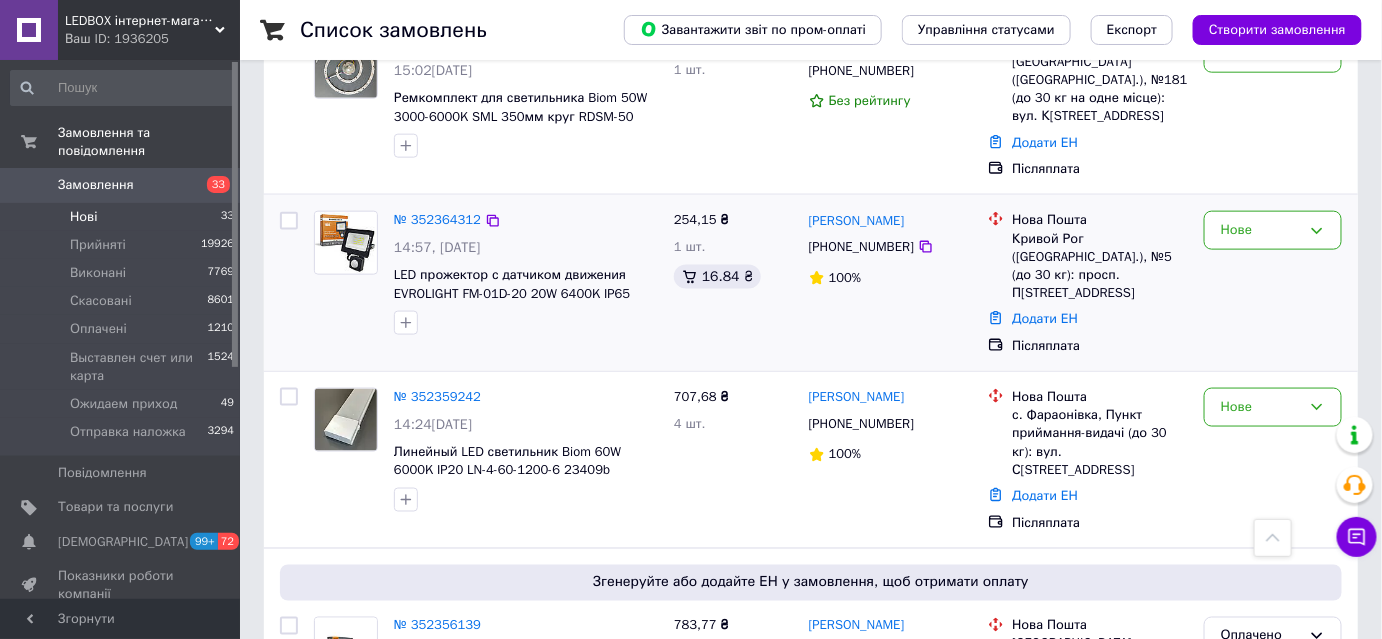 drag, startPoint x: 1304, startPoint y: 280, endPoint x: 1234, endPoint y: 280, distance: 70 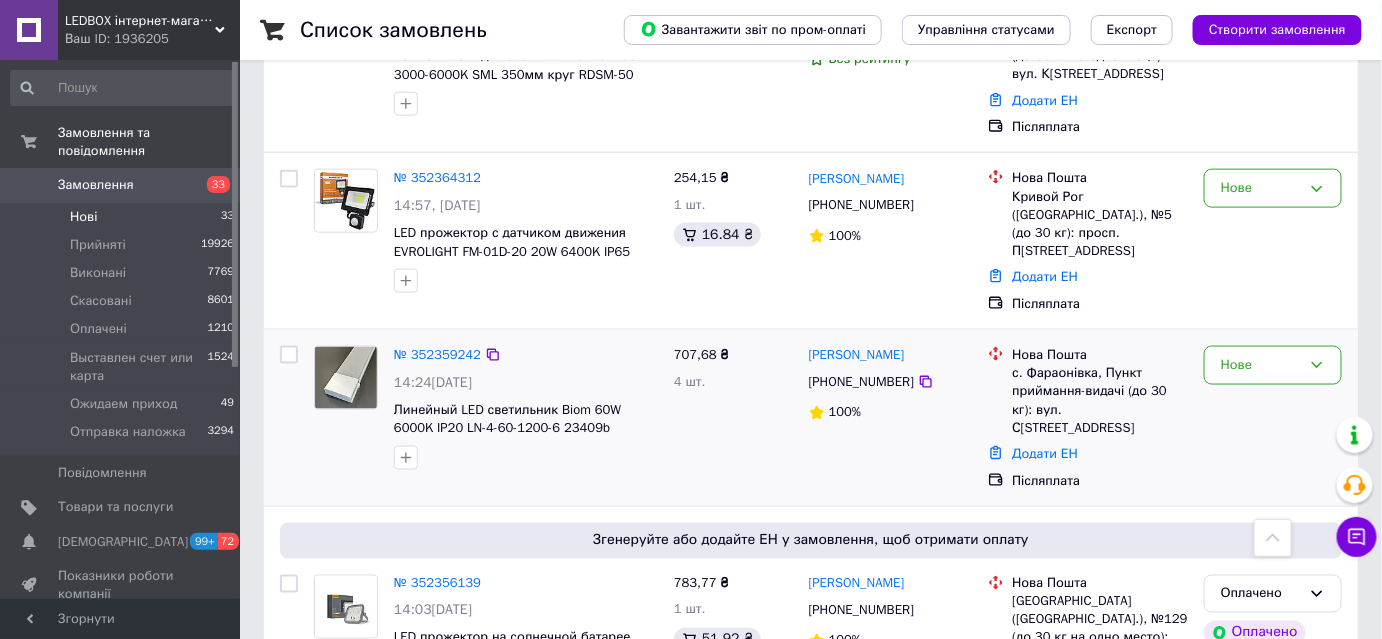 scroll, scrollTop: 636, scrollLeft: 0, axis: vertical 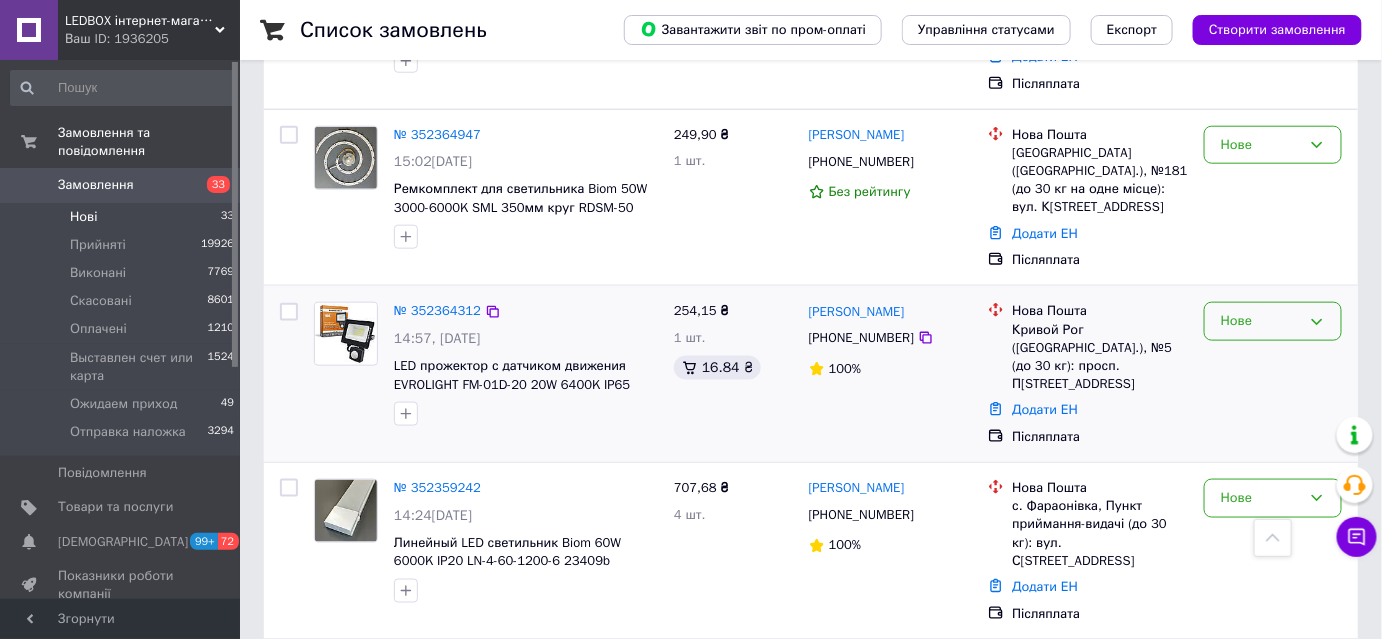 click on "Нове" at bounding box center [1261, 321] 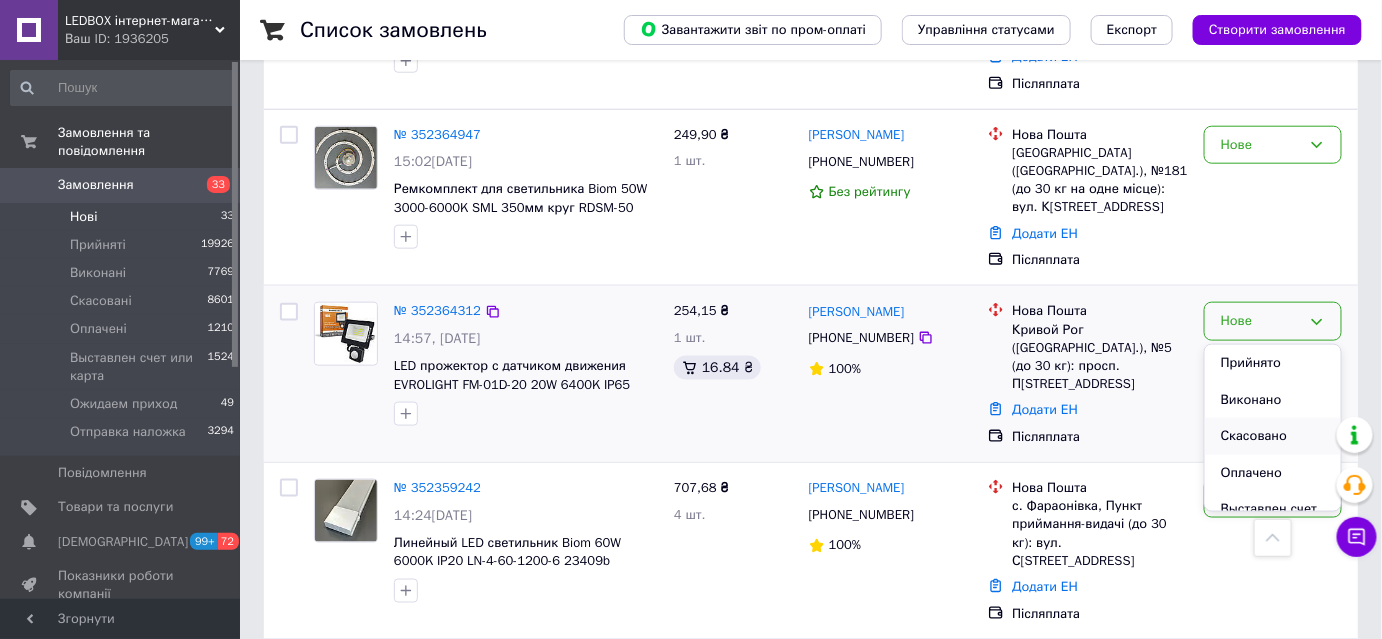 click on "Скасовано" at bounding box center [1273, 436] 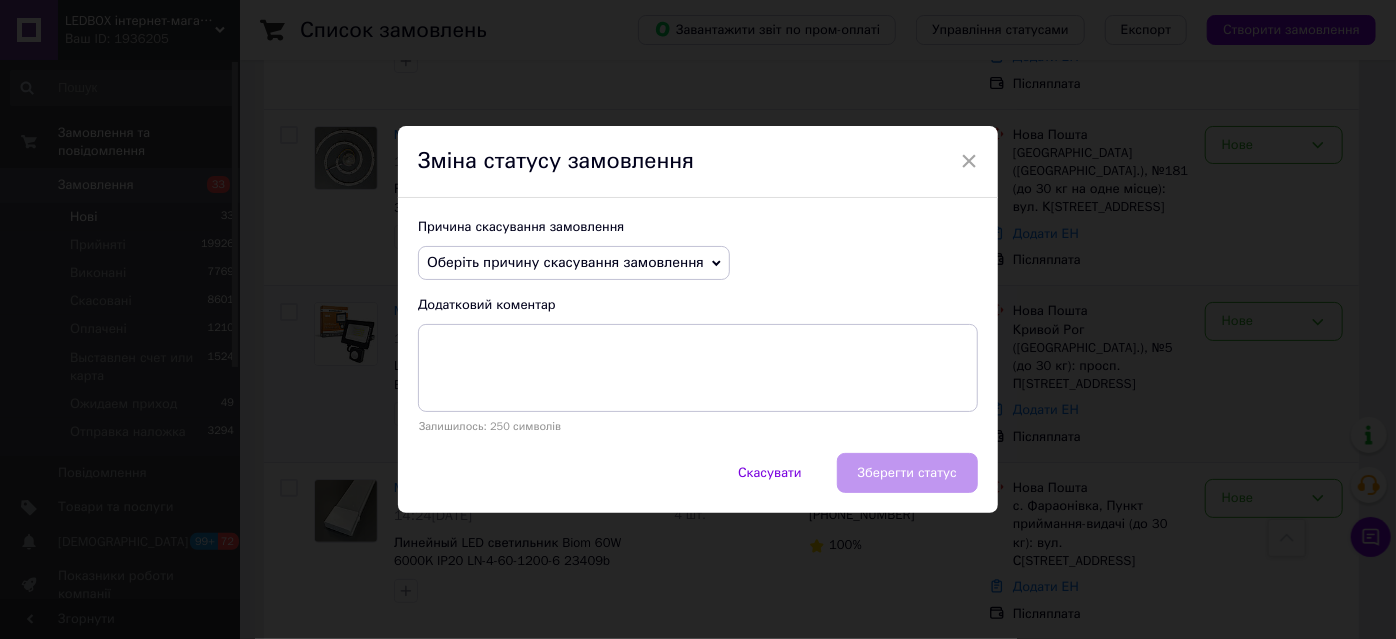 click on "Оберіть причину скасування замовлення" at bounding box center [574, 263] 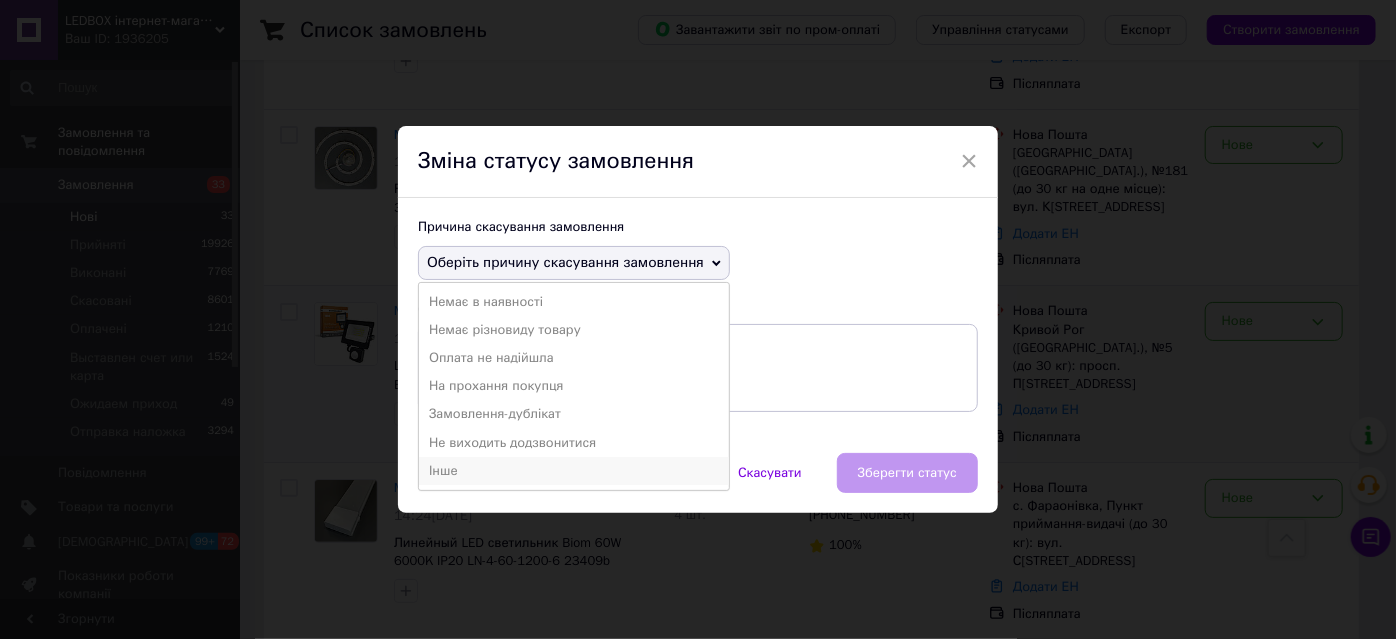 click on "Інше" at bounding box center (574, 471) 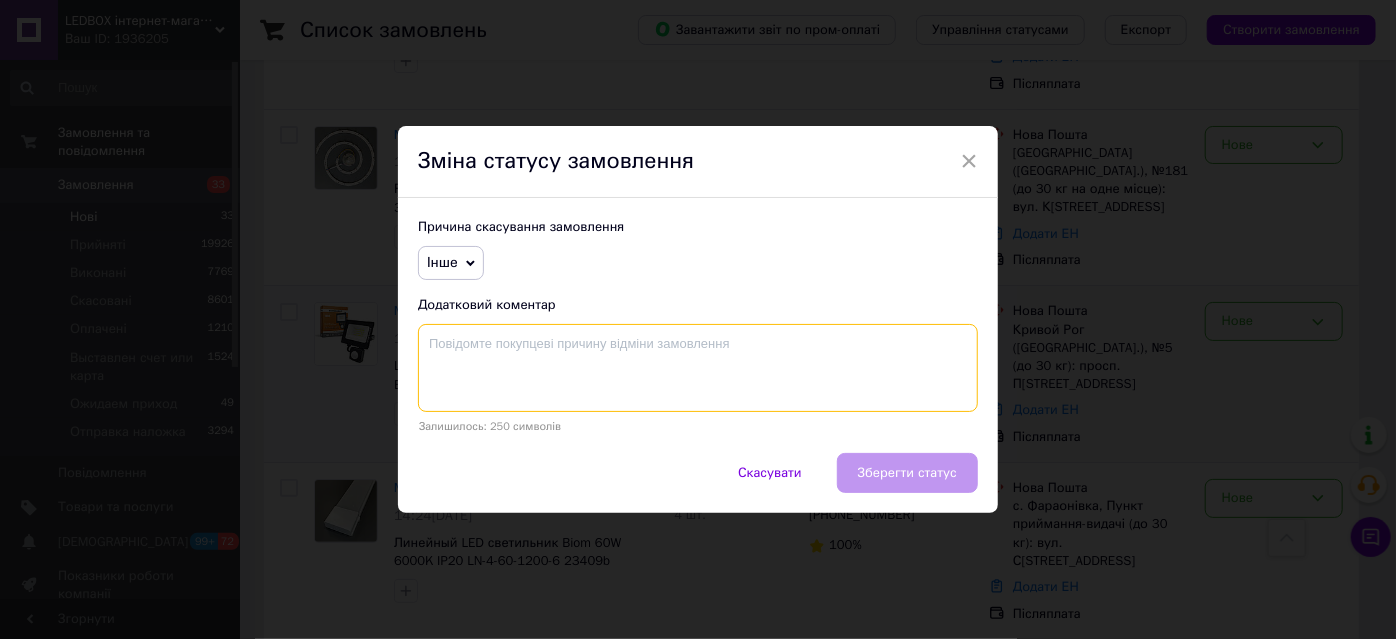 click at bounding box center (698, 368) 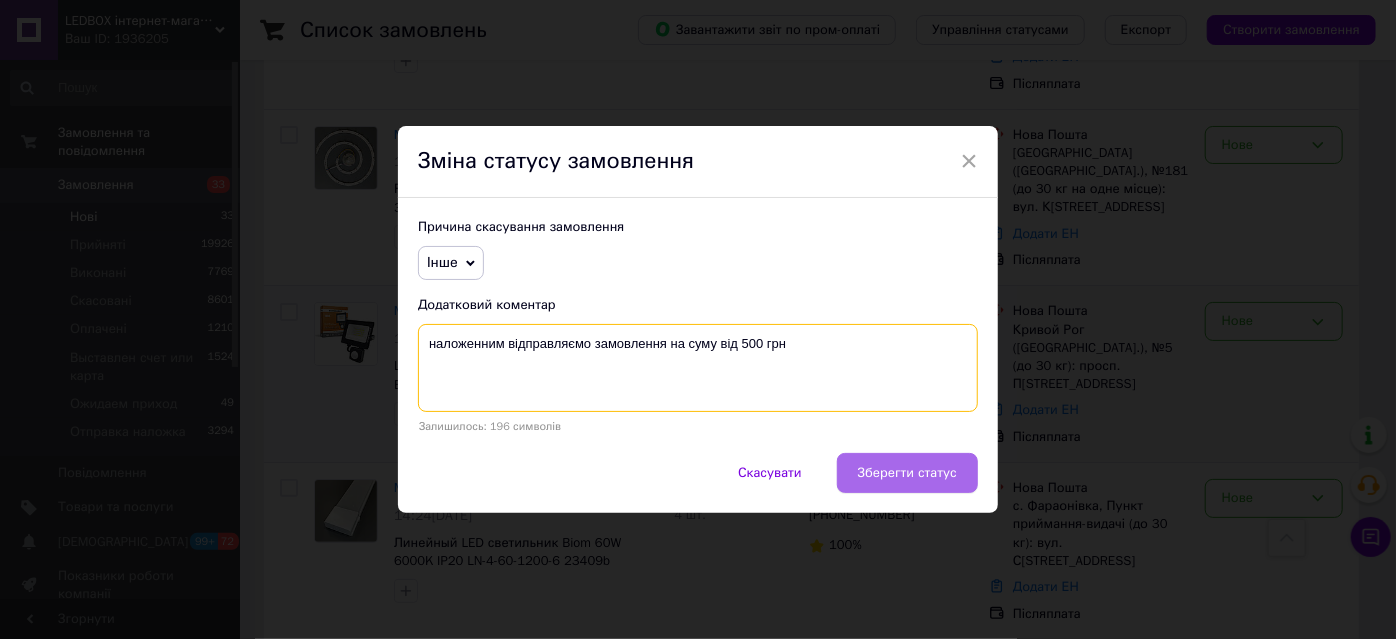 type on "наложенним відправляємо замовлення на суму від 500 грн" 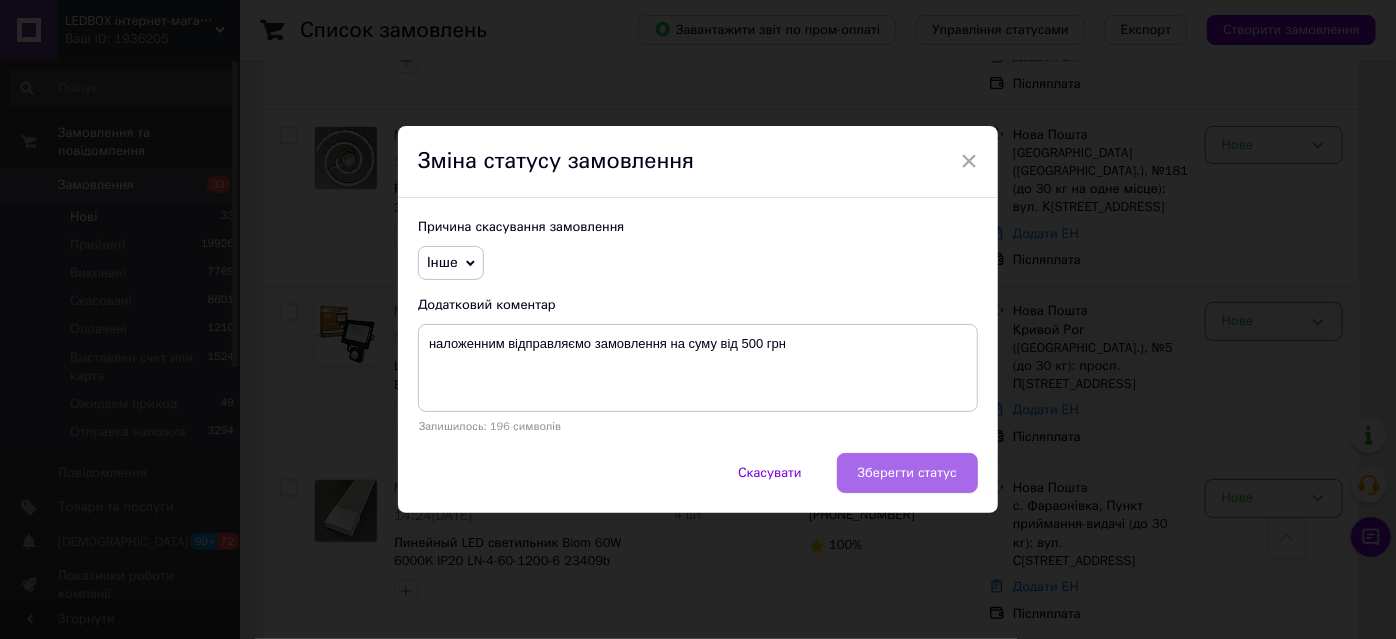 click on "Зберегти статус" at bounding box center [907, 473] 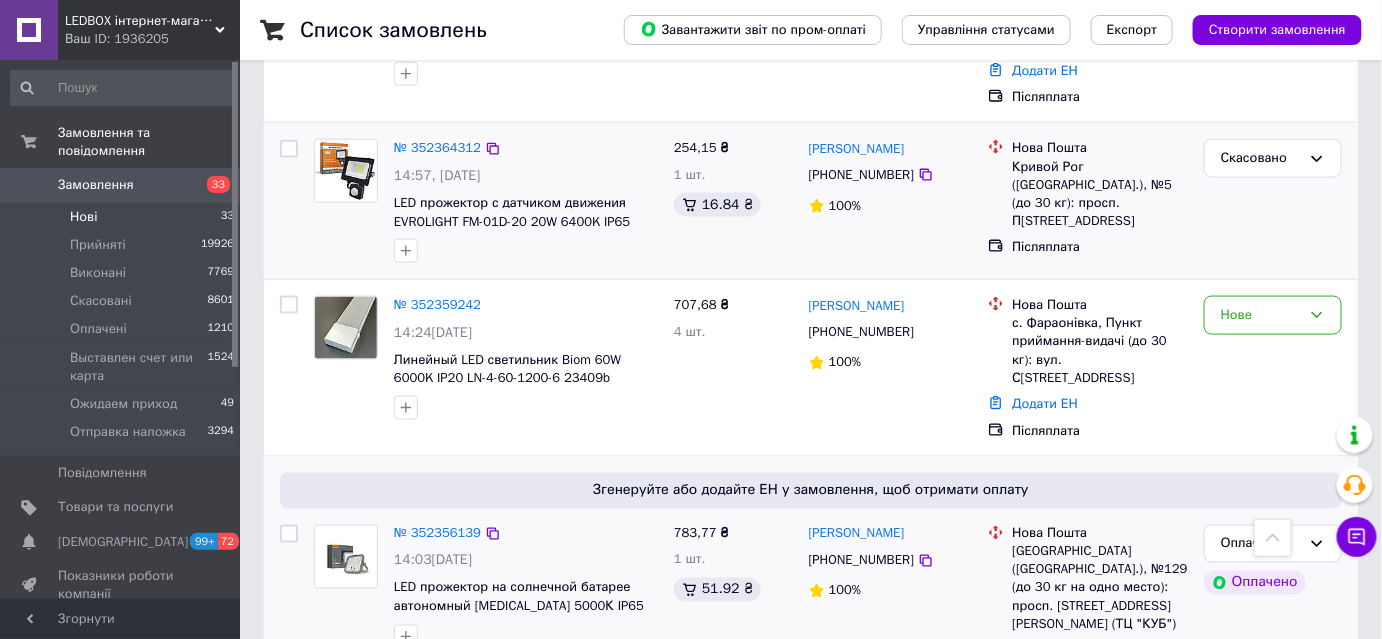 scroll, scrollTop: 909, scrollLeft: 0, axis: vertical 